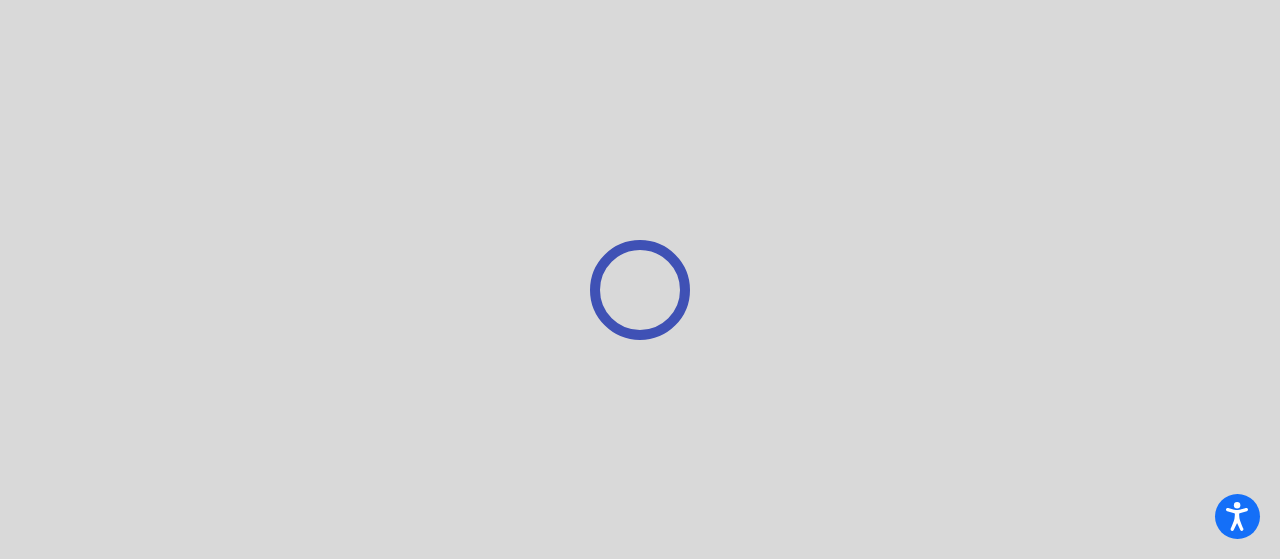 scroll, scrollTop: 0, scrollLeft: 0, axis: both 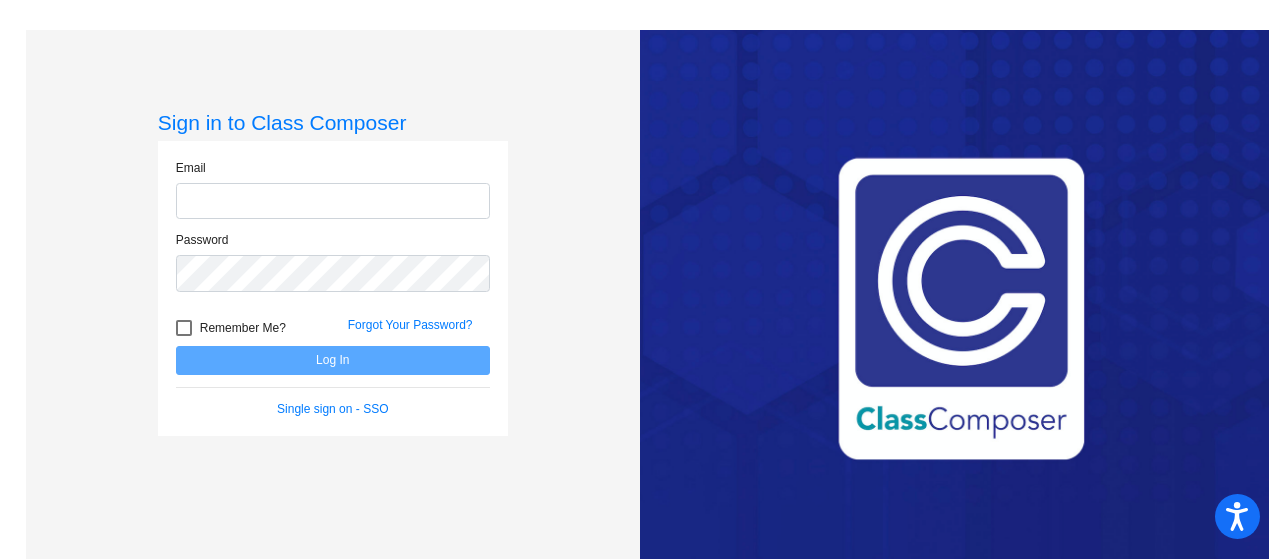 click 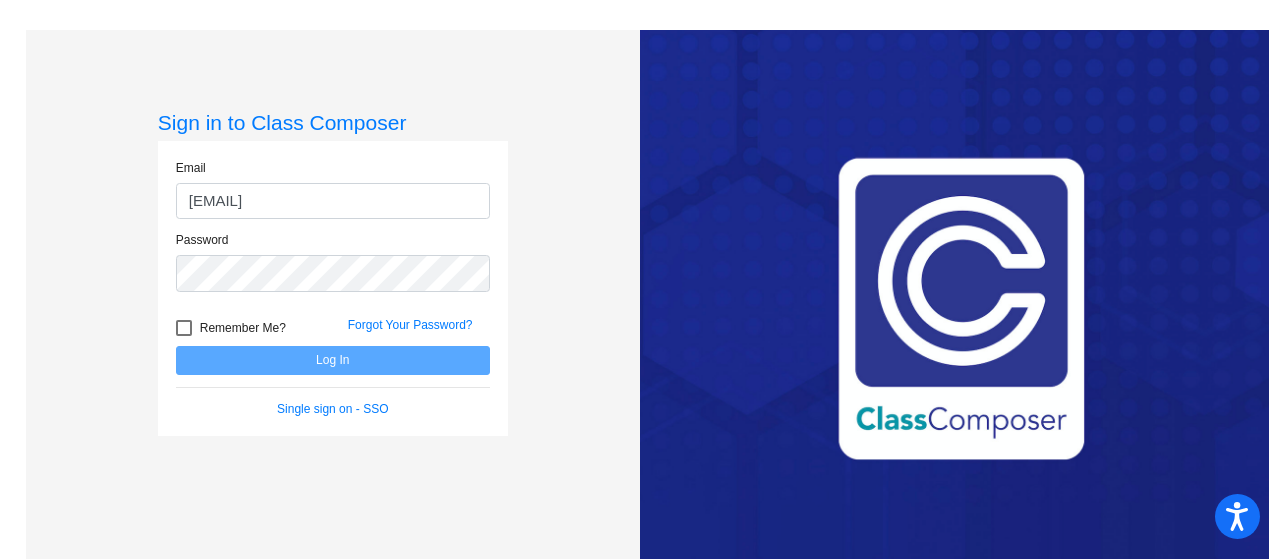 type on "[EMAIL]" 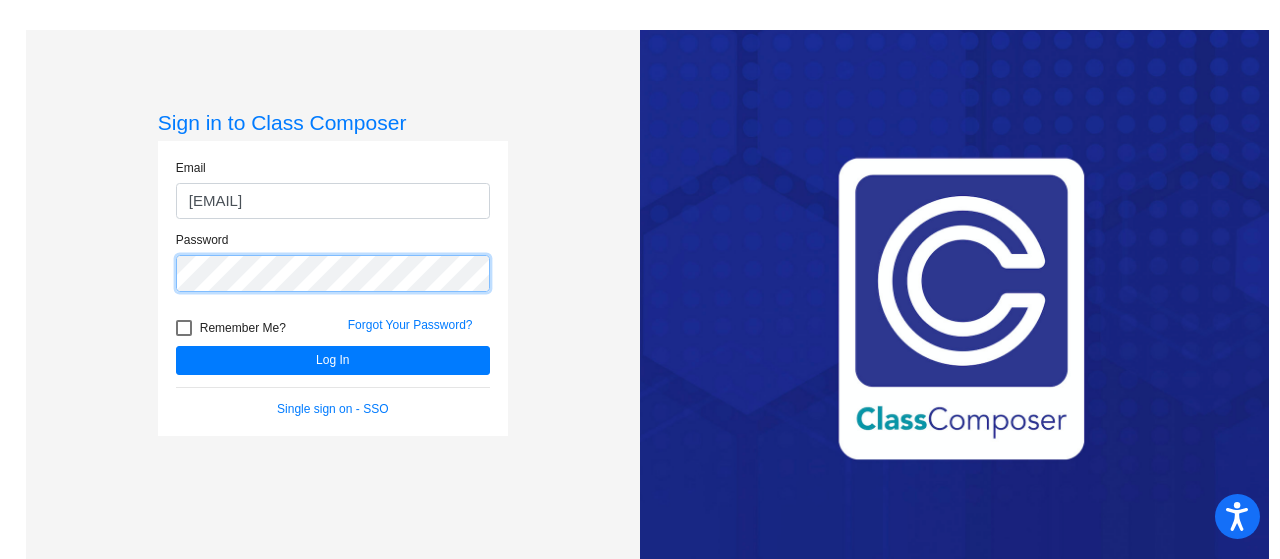 click on "Log In" 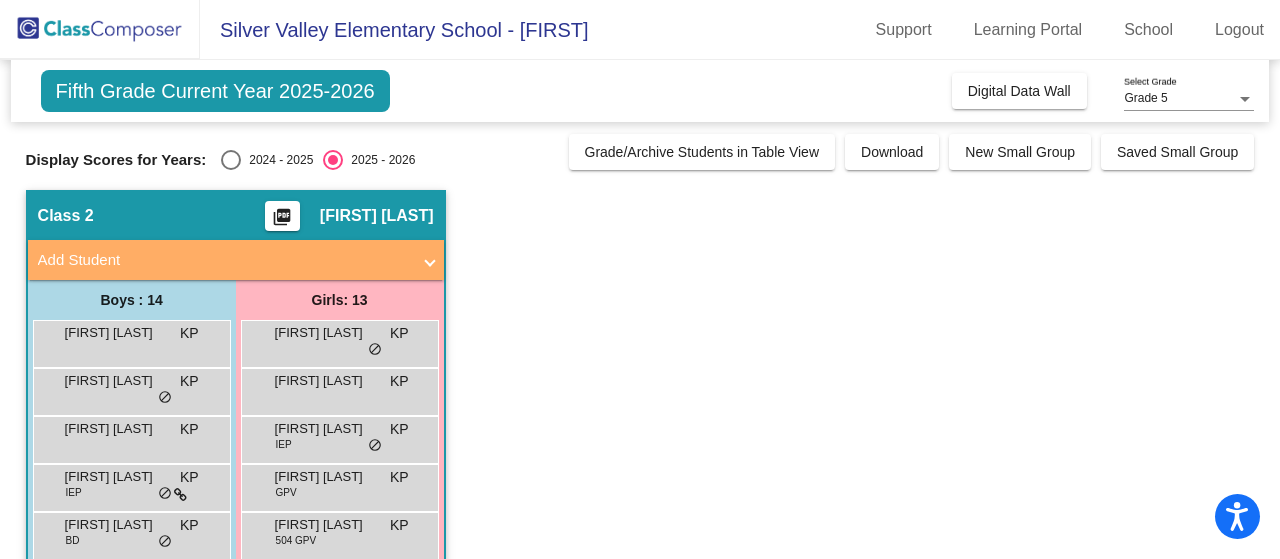 click on "2024 - 2025" at bounding box center (277, 160) 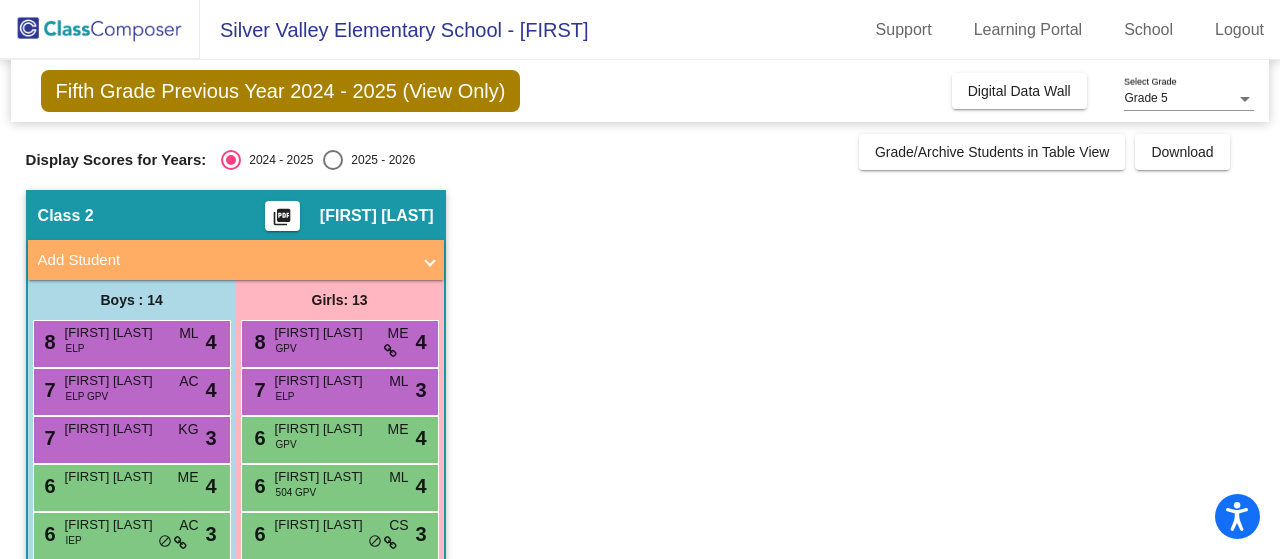 scroll, scrollTop: 10, scrollLeft: 0, axis: vertical 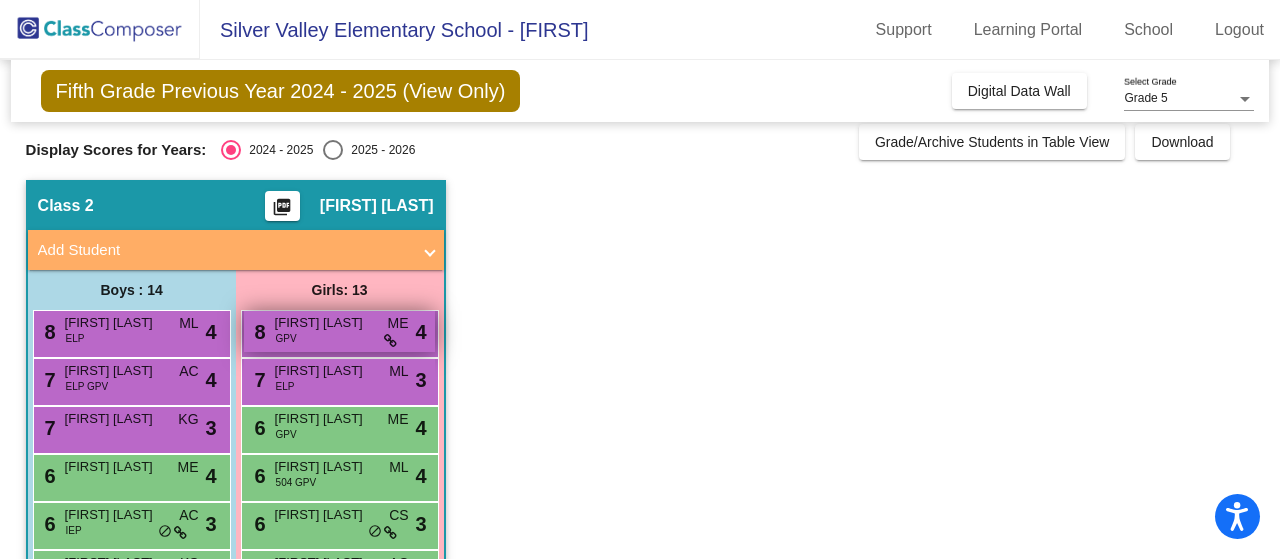 click on "[NUMBER] [FIRST] [LAST] [MISC]" at bounding box center (339, 331) 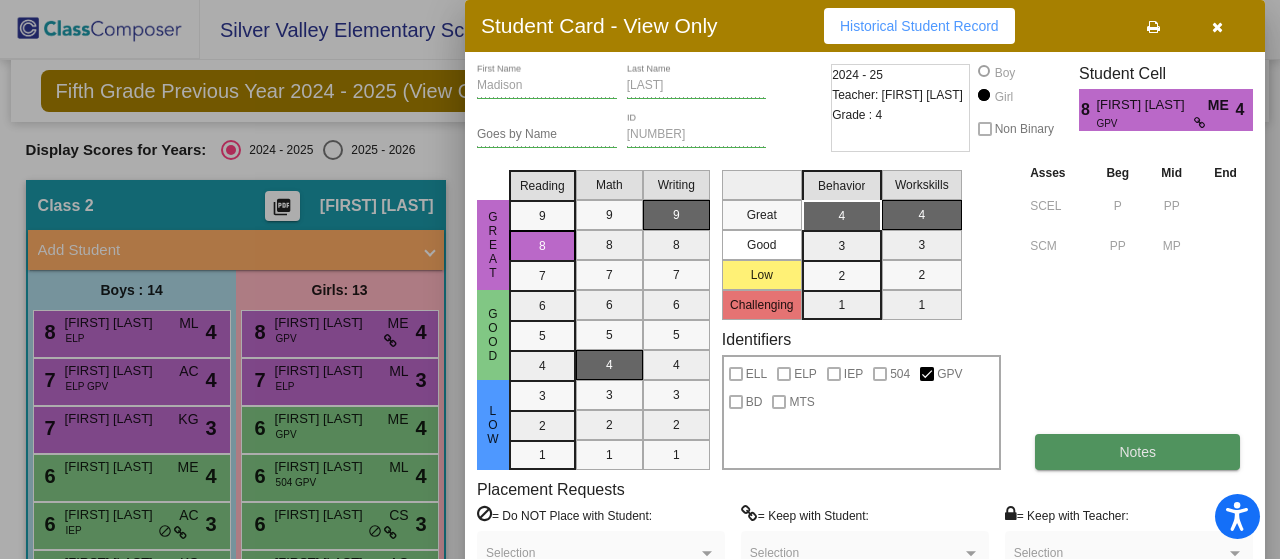 click on "Notes" at bounding box center (1137, 452) 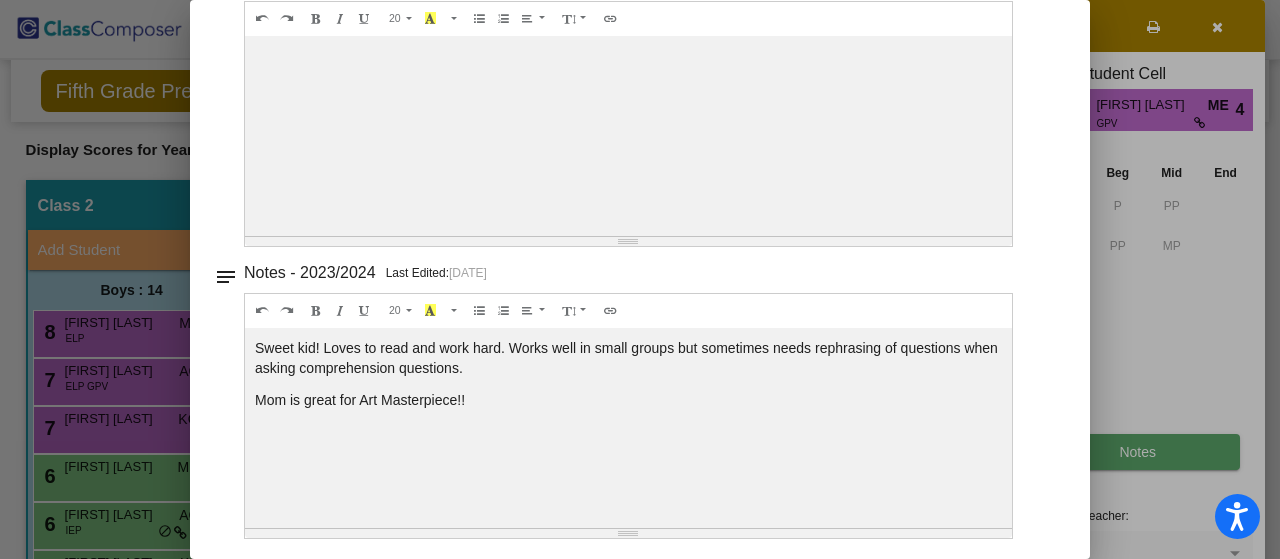 scroll, scrollTop: 0, scrollLeft: 0, axis: both 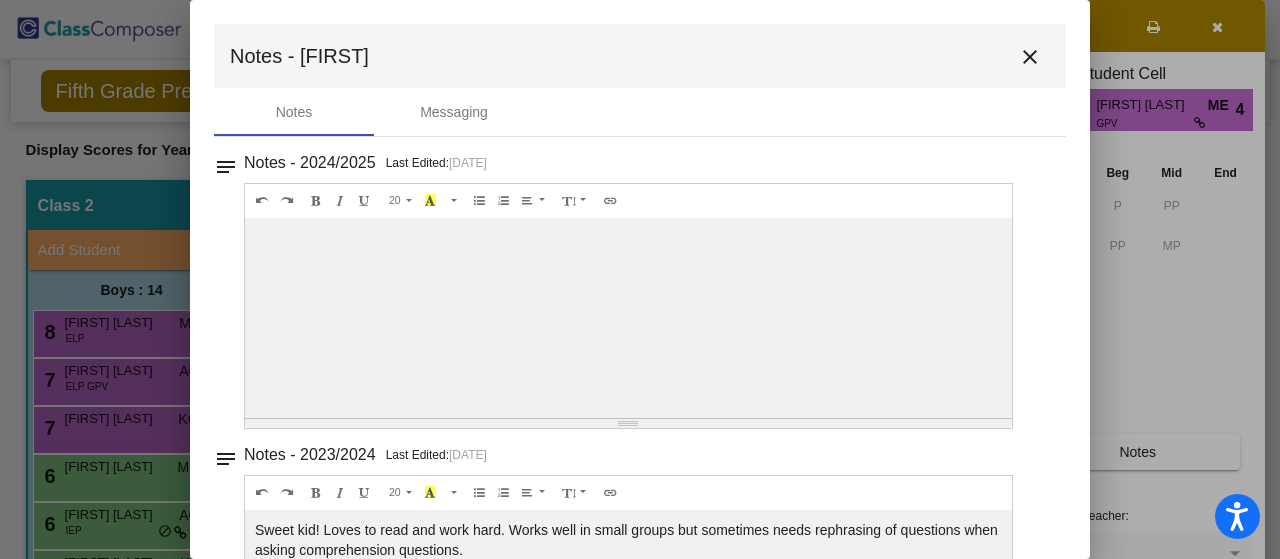 click on "close" at bounding box center (1030, 57) 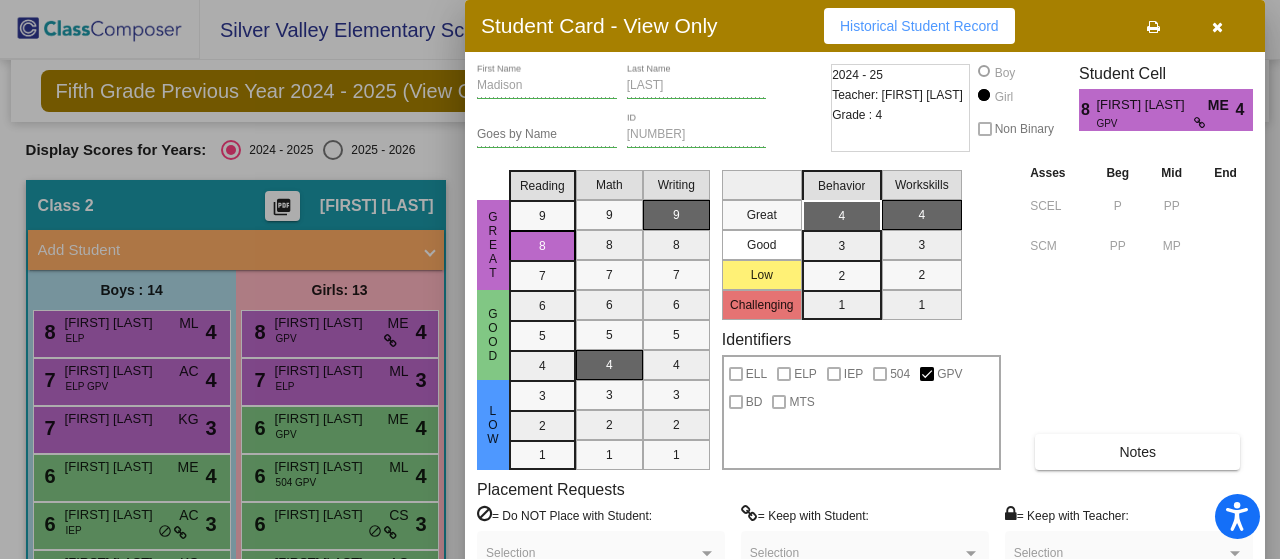 click at bounding box center [1217, 27] 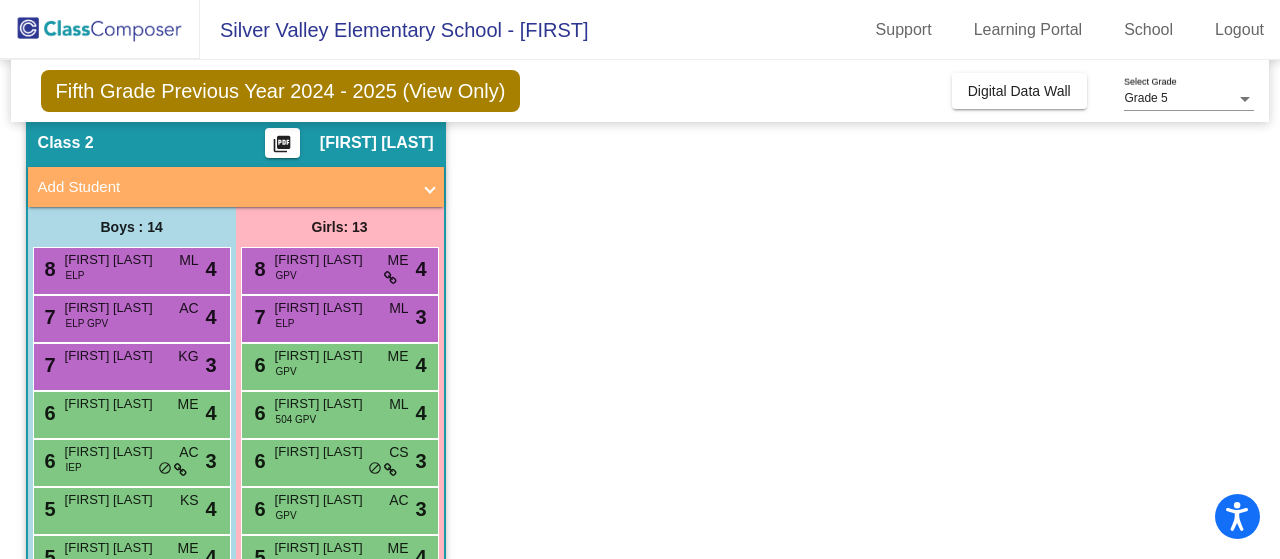 scroll, scrollTop: 93, scrollLeft: 0, axis: vertical 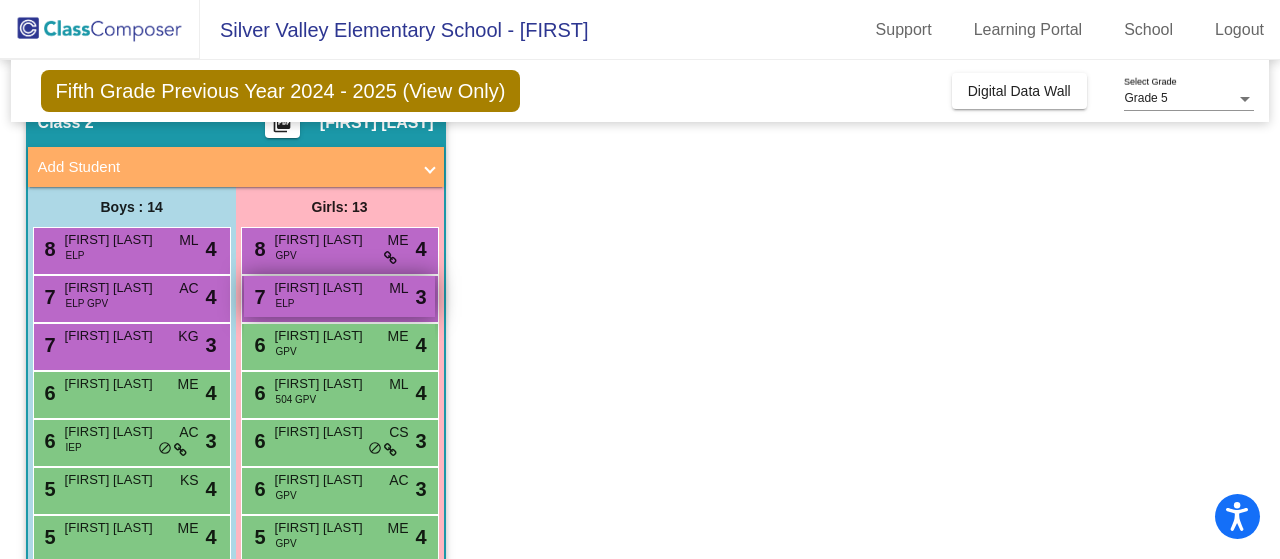 click on "[NUMBER] [STREET_NAME] [STREET_TYPE] [CITY] [STATE] [MISC]" at bounding box center [339, 296] 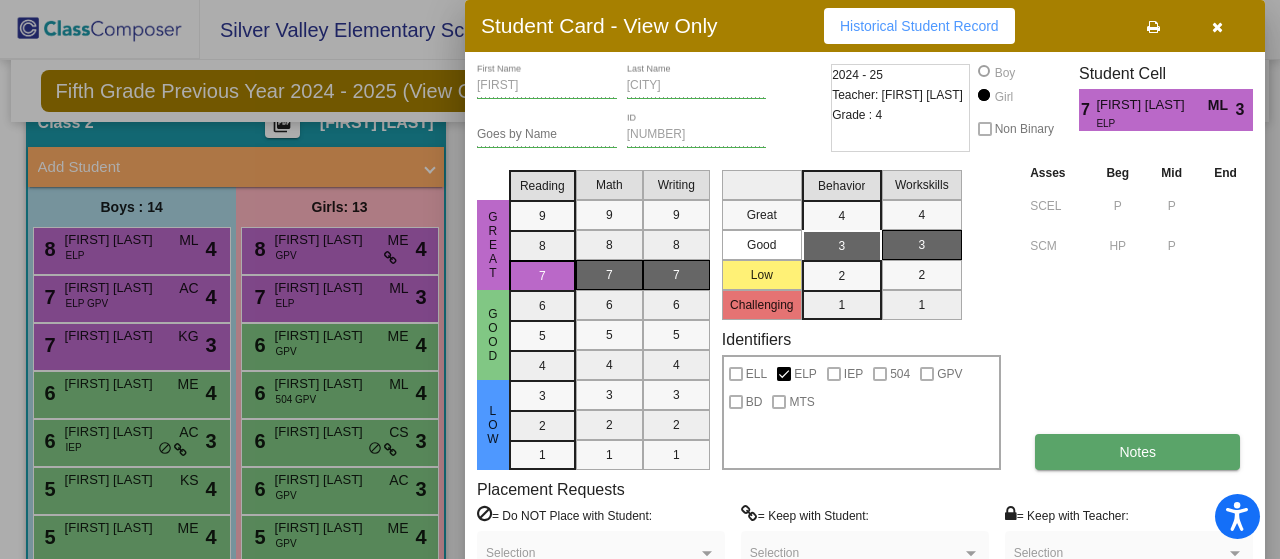 click on "Notes" at bounding box center [1137, 452] 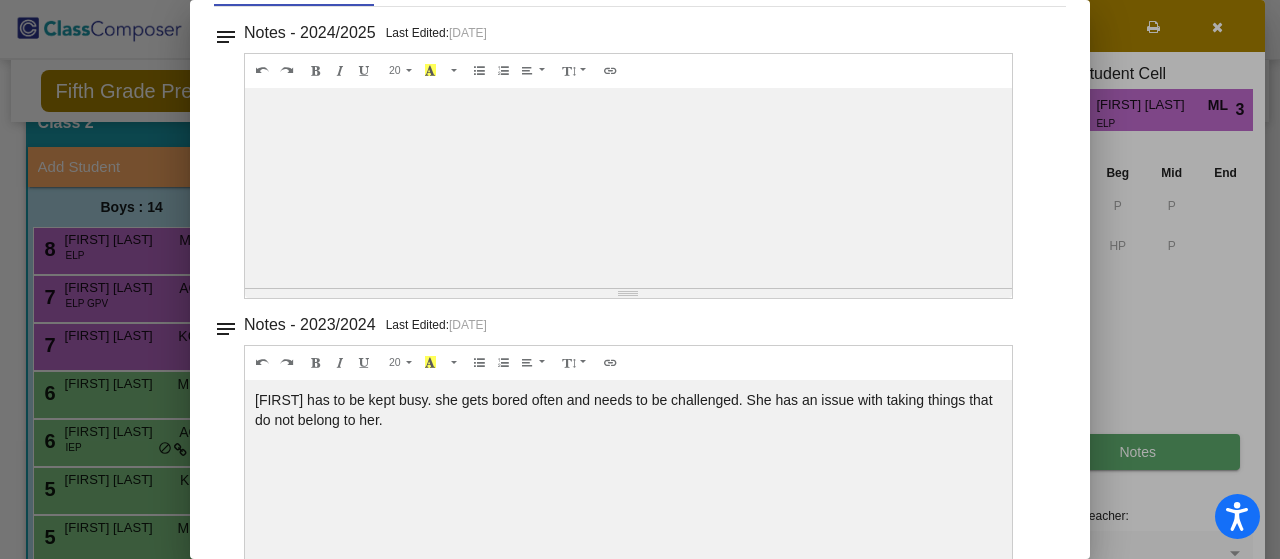 scroll, scrollTop: 0, scrollLeft: 0, axis: both 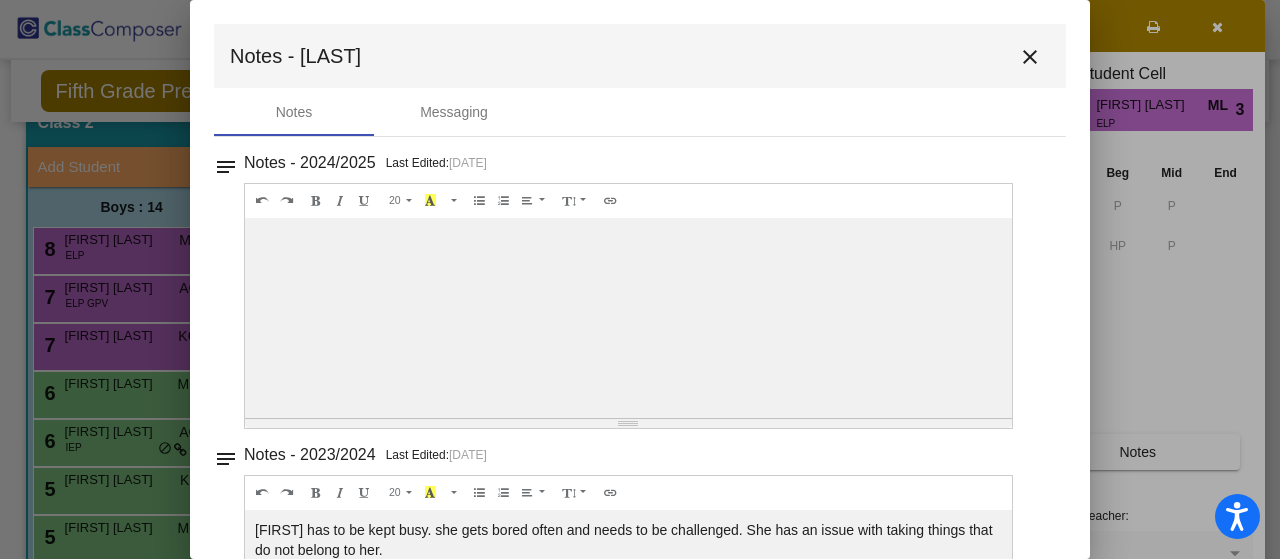 click on "close" at bounding box center [1030, 57] 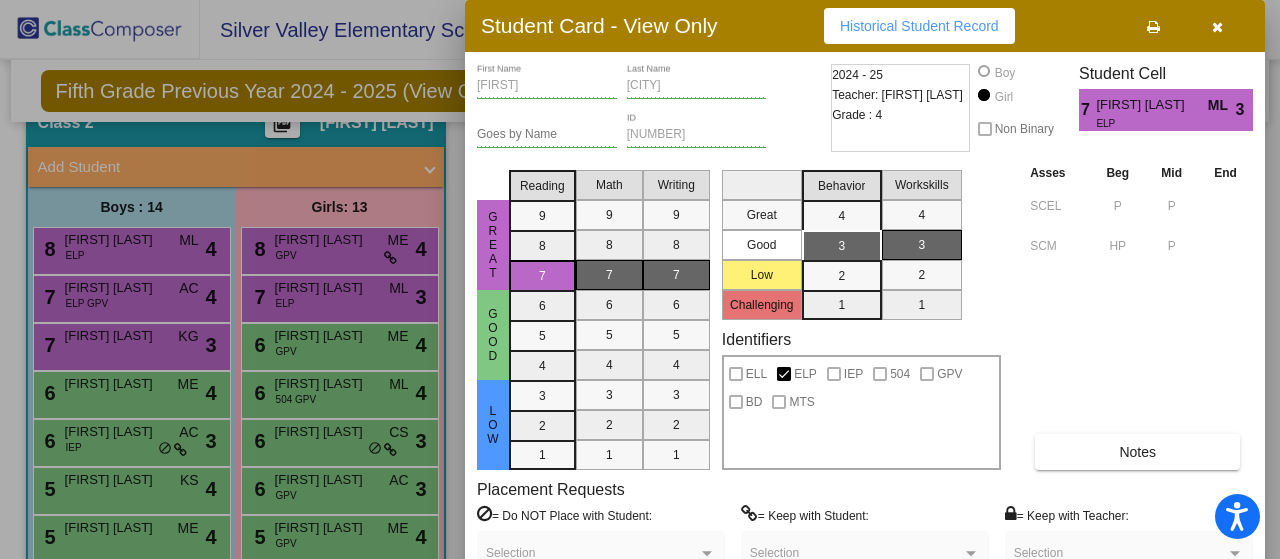click at bounding box center (1217, 27) 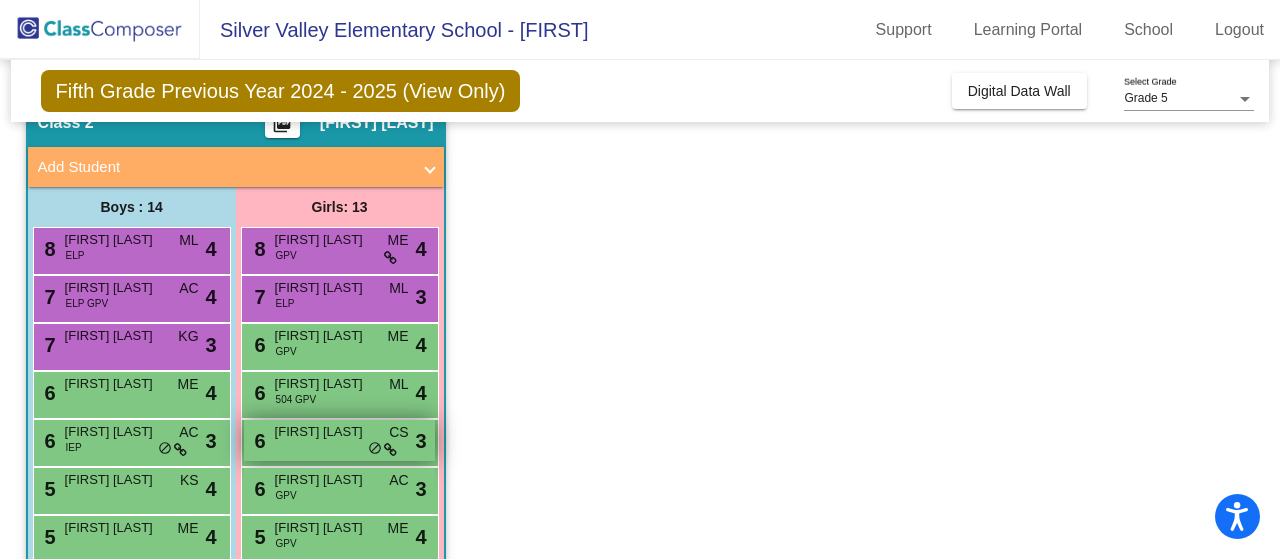 click on "[NUMBER] [STREET_NAME] [STREET_TYPE] [MISC]" at bounding box center (339, 440) 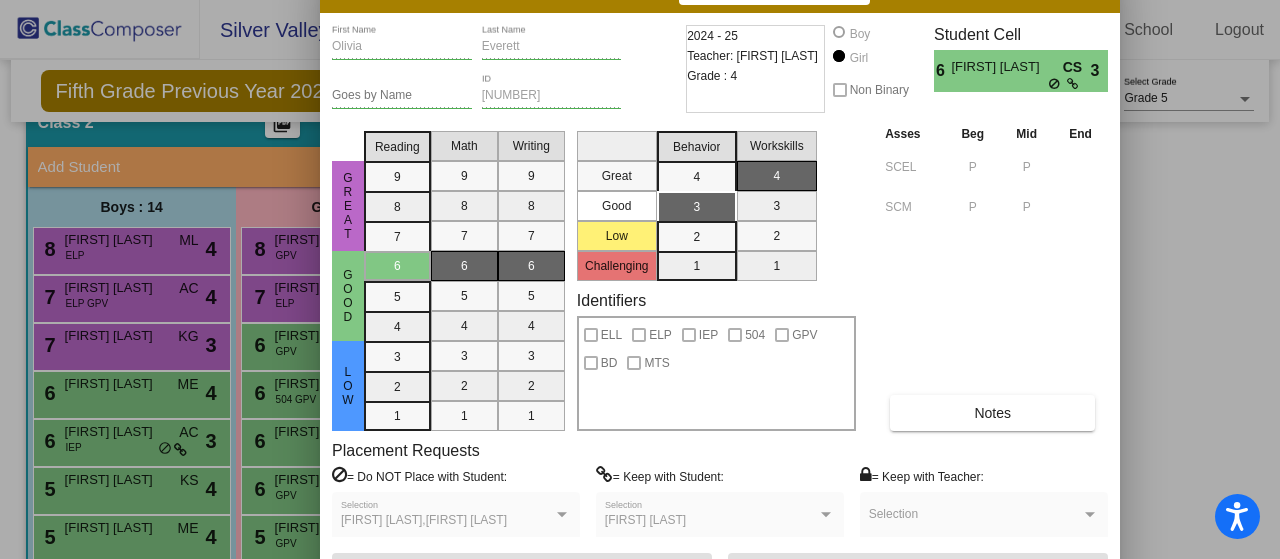 click on "[FIRST] [LAST],[FIRST] [LAST]" at bounding box center [447, 521] 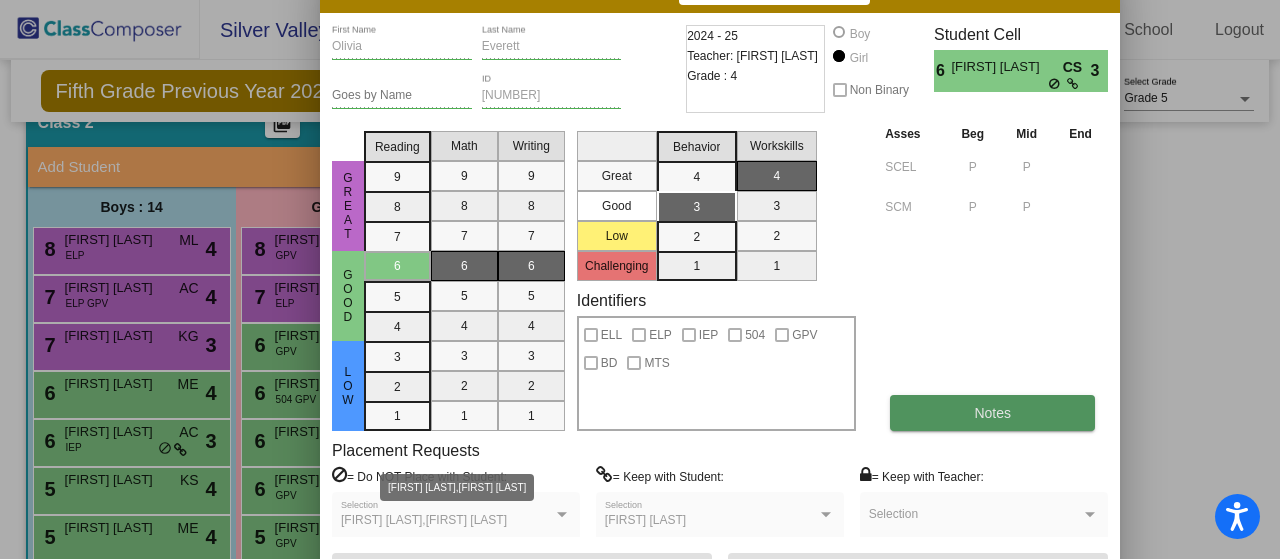 click on "Notes" at bounding box center [992, 413] 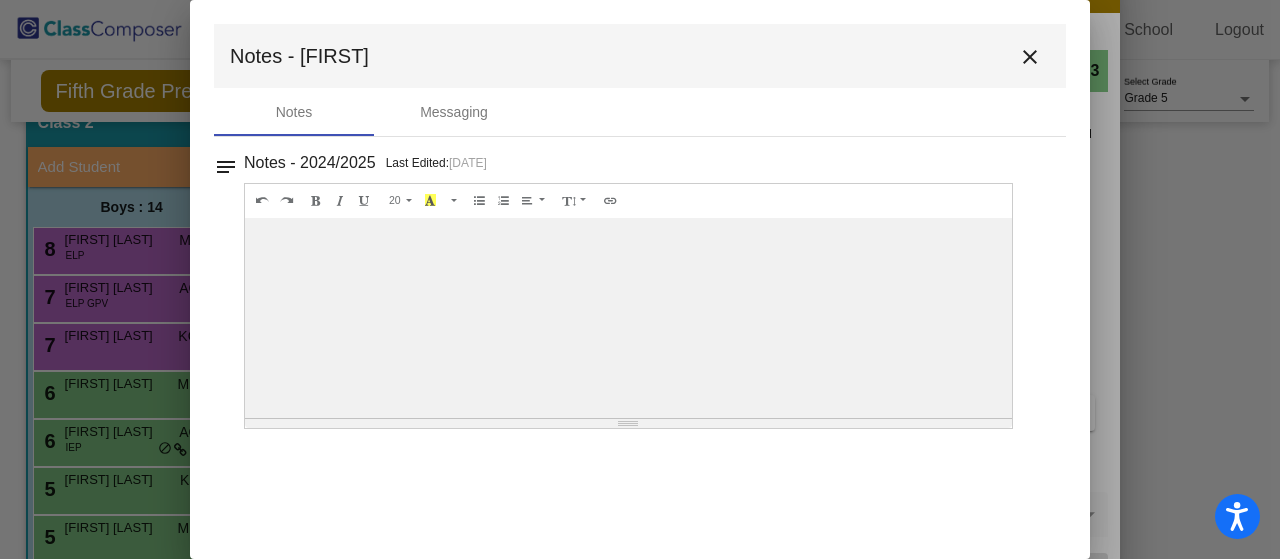 click on "close" at bounding box center [1030, 57] 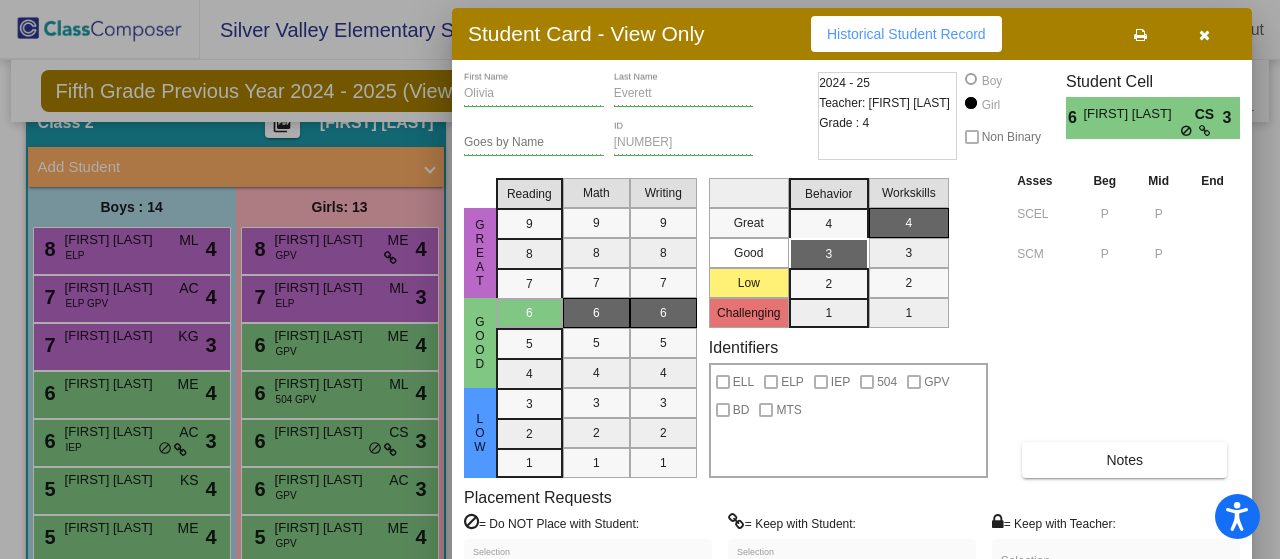 drag, startPoint x: 603, startPoint y: 5, endPoint x: 744, endPoint y: 53, distance: 148.9463 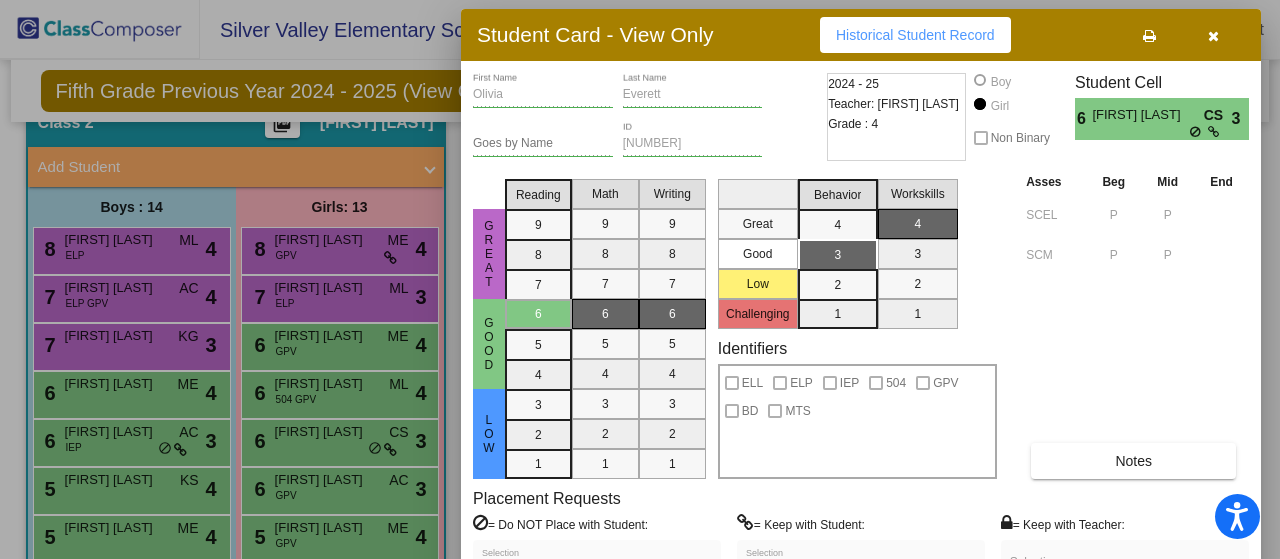 click at bounding box center [1213, 36] 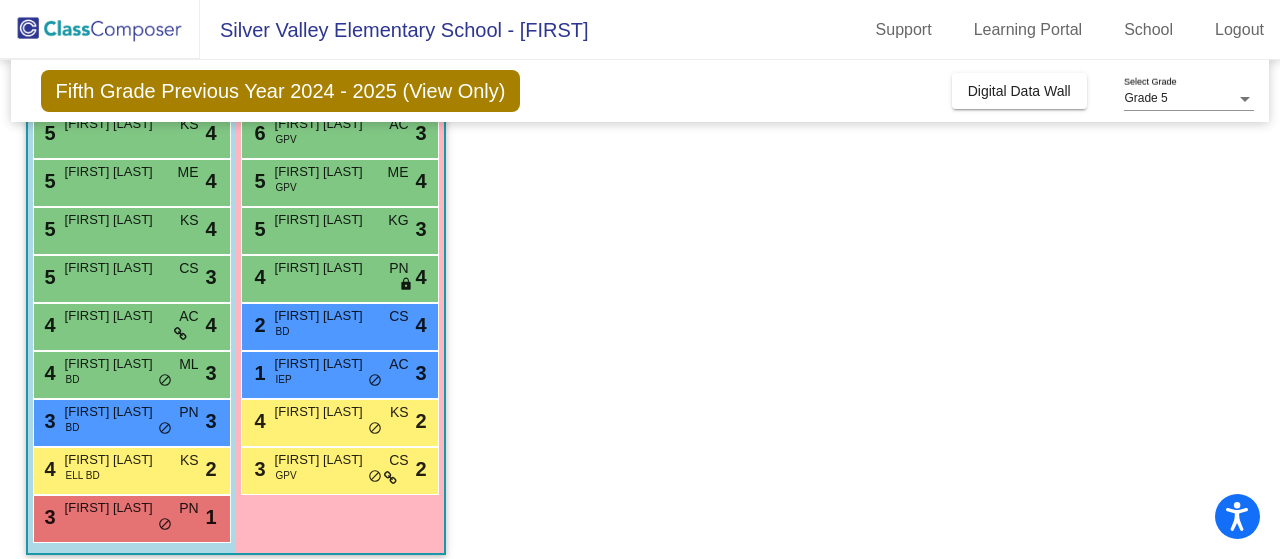 scroll, scrollTop: 464, scrollLeft: 0, axis: vertical 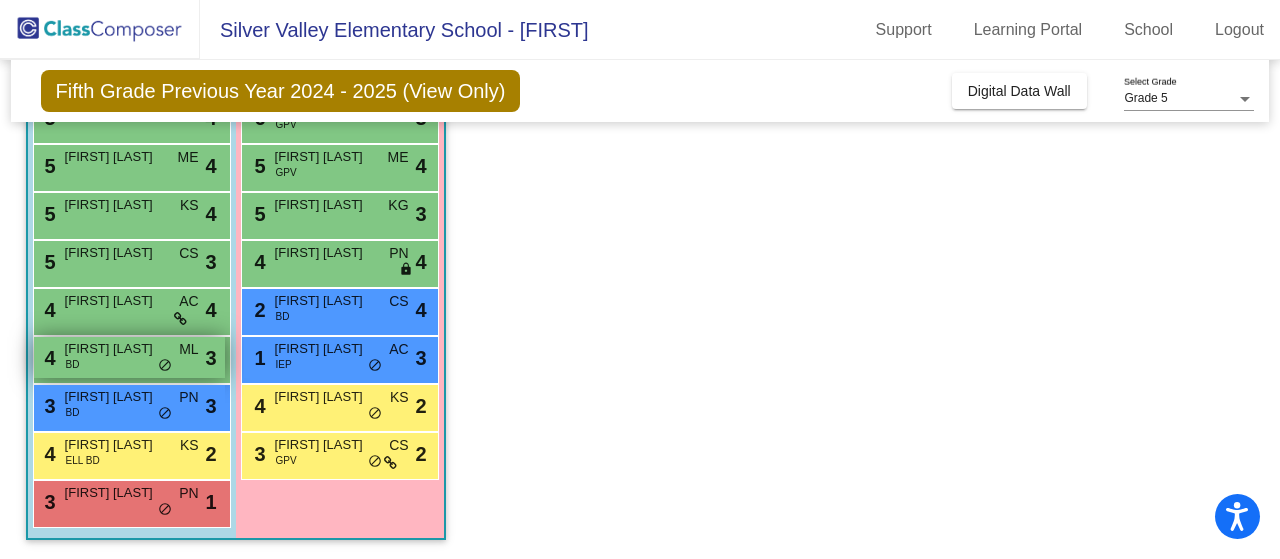click on "BD" at bounding box center [73, 364] 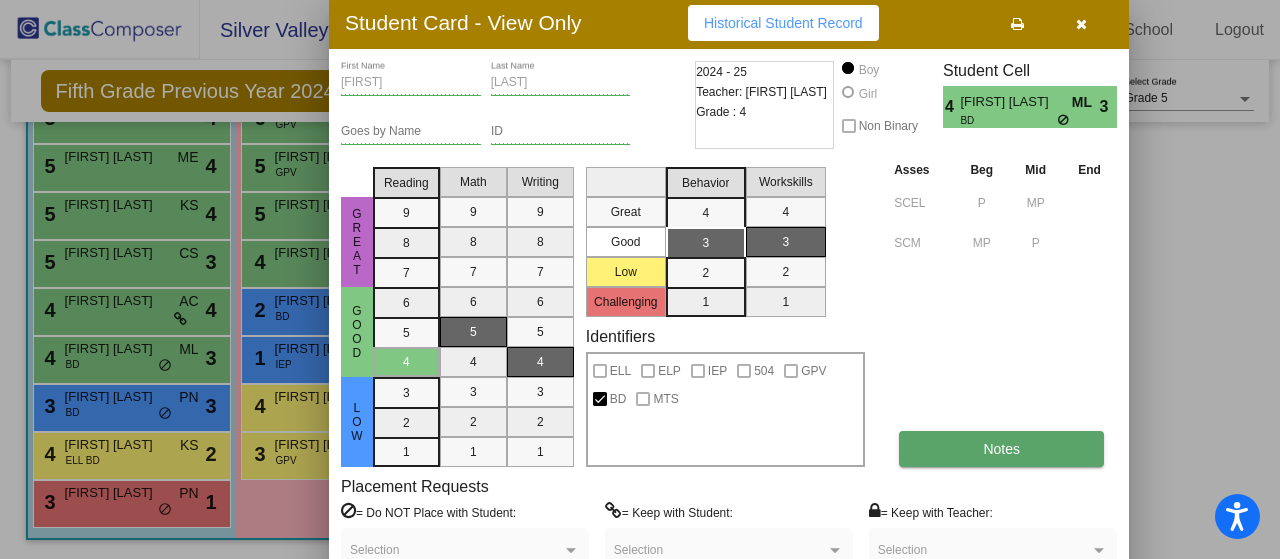 click on "Notes" at bounding box center [1001, 449] 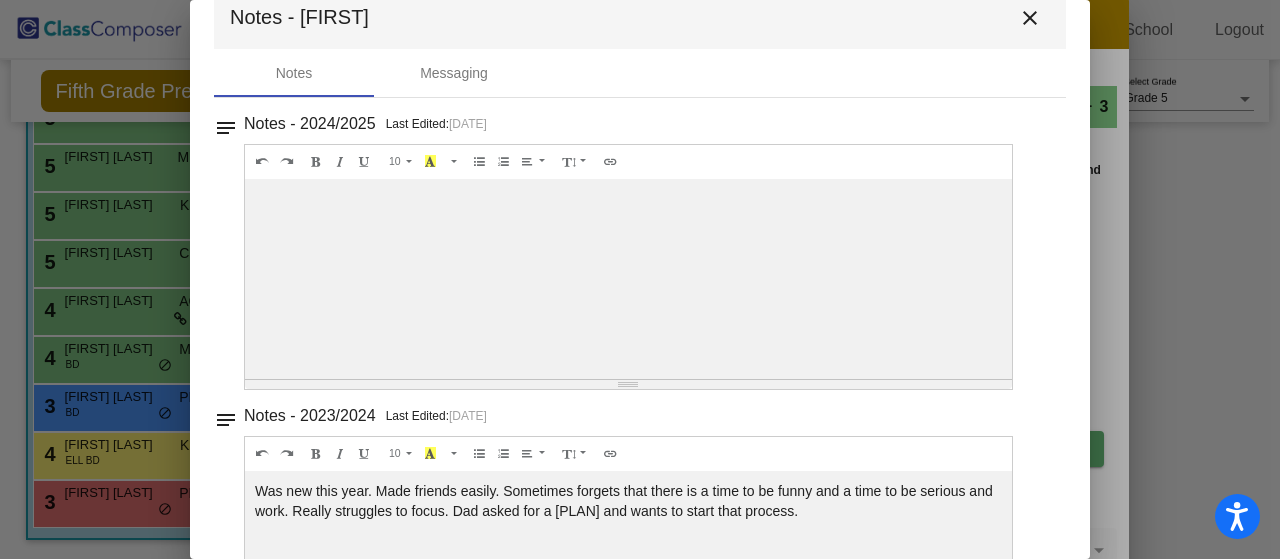 scroll, scrollTop: 0, scrollLeft: 0, axis: both 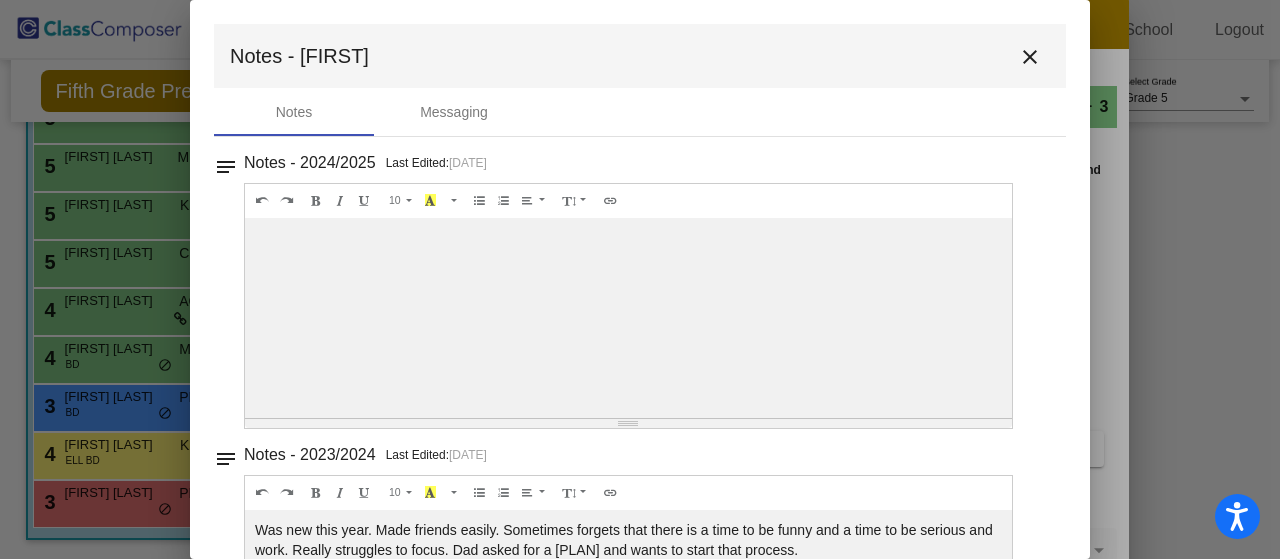 click on "close" at bounding box center [1030, 57] 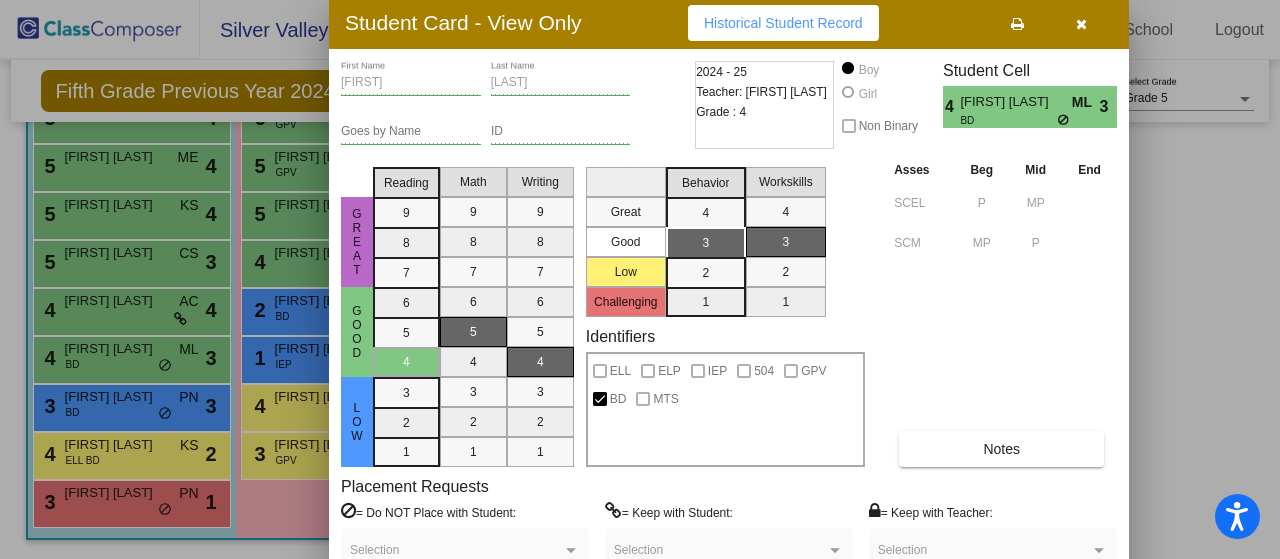 click at bounding box center [1081, 24] 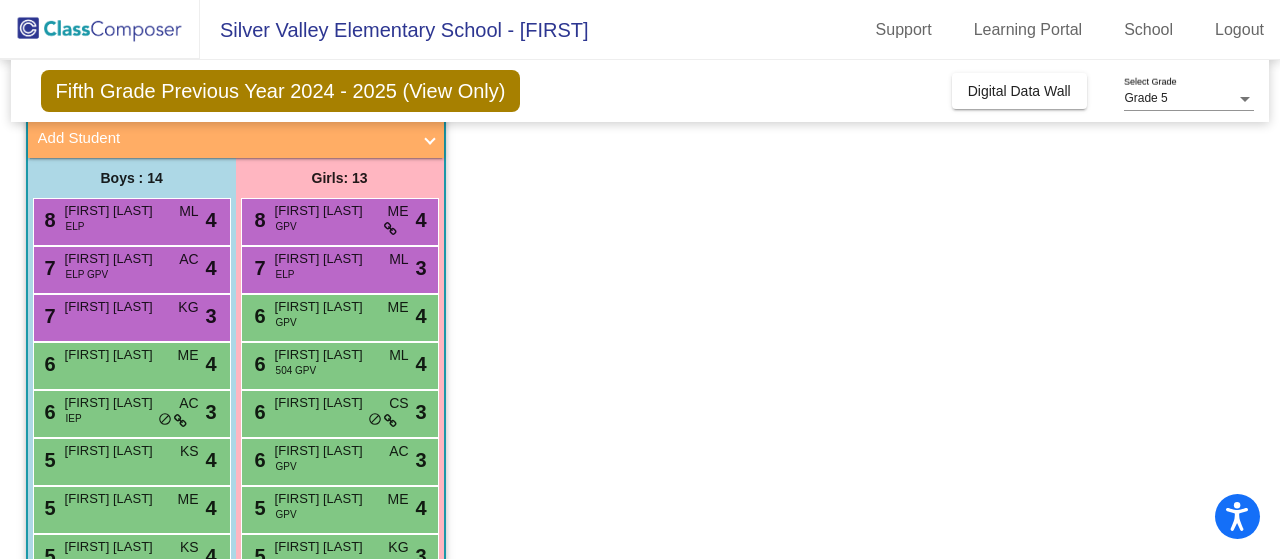 scroll, scrollTop: 122, scrollLeft: 0, axis: vertical 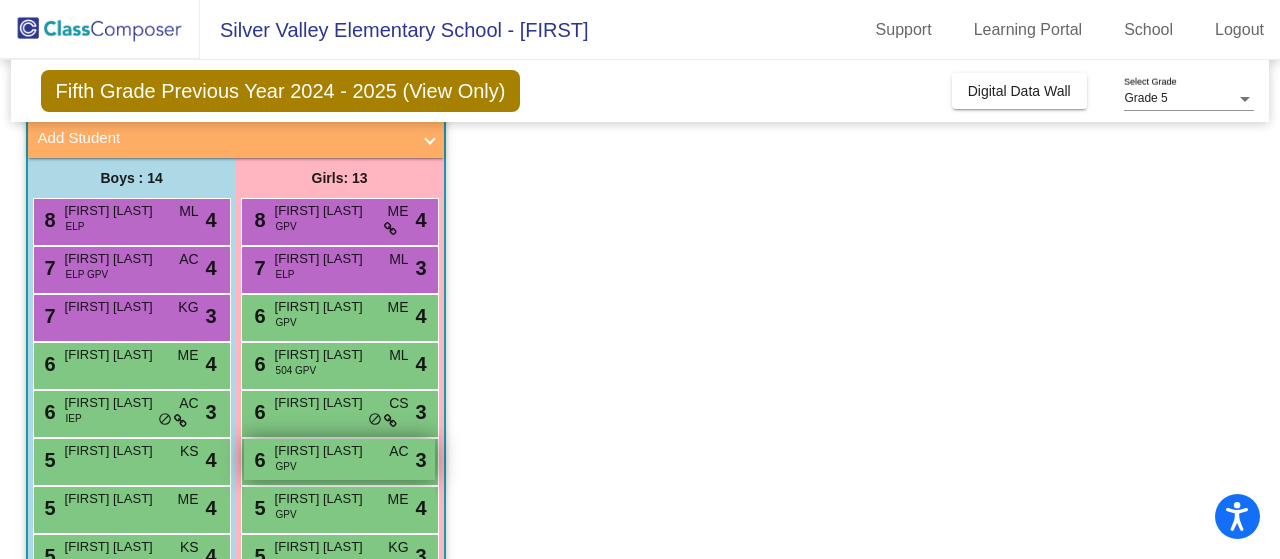 click on "[NUMBER] [FIRST] [LAST] [MISC]" at bounding box center (339, 459) 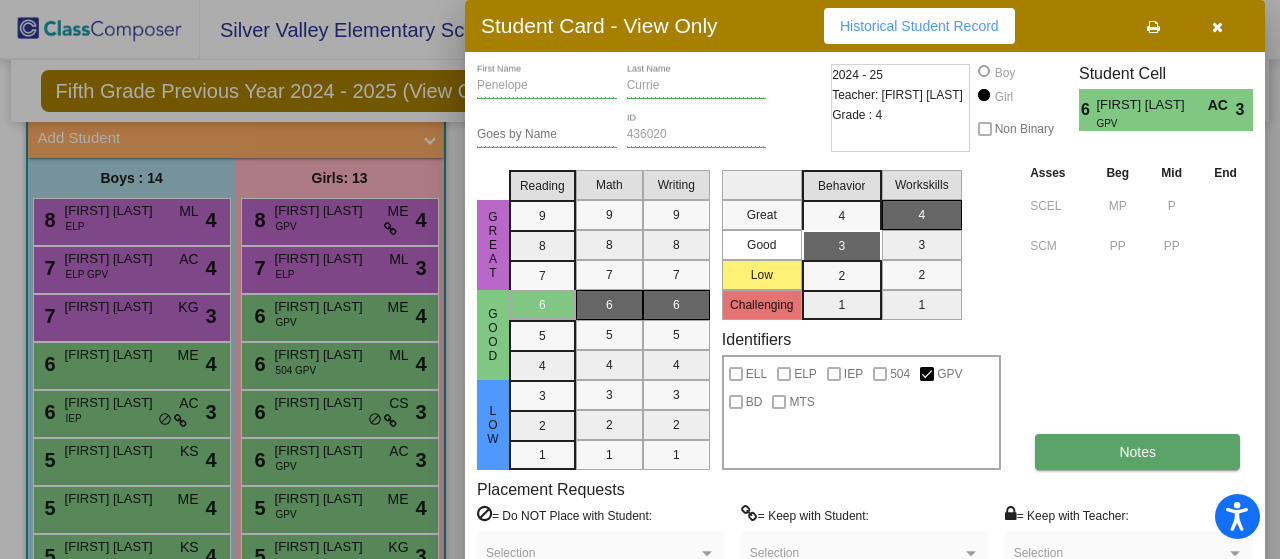 click on "Notes" at bounding box center [1137, 452] 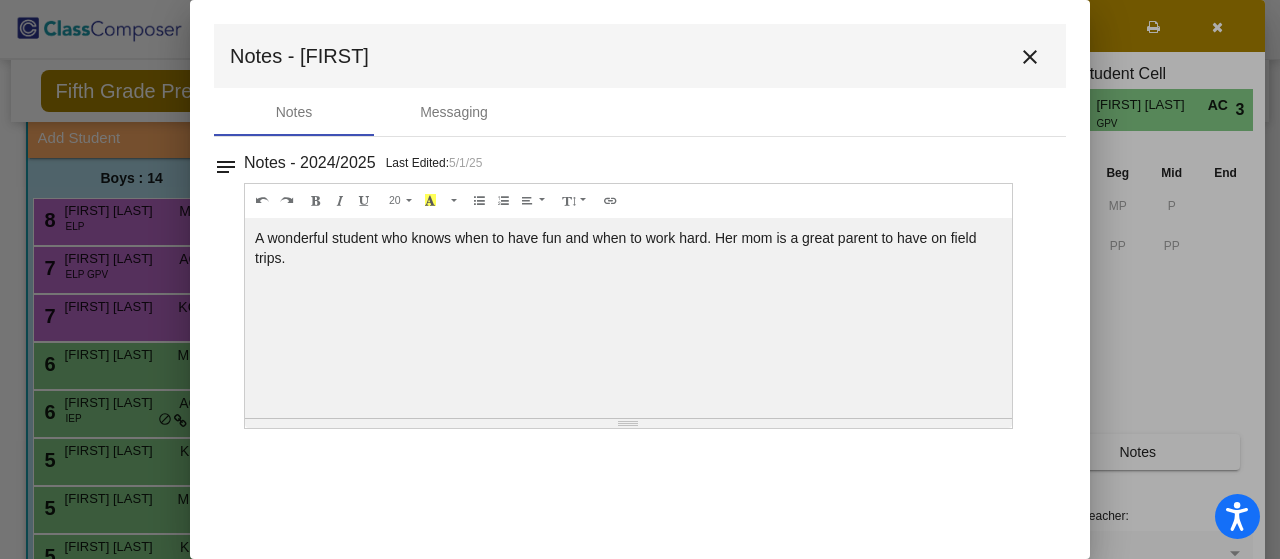 click on "close" at bounding box center [1030, 57] 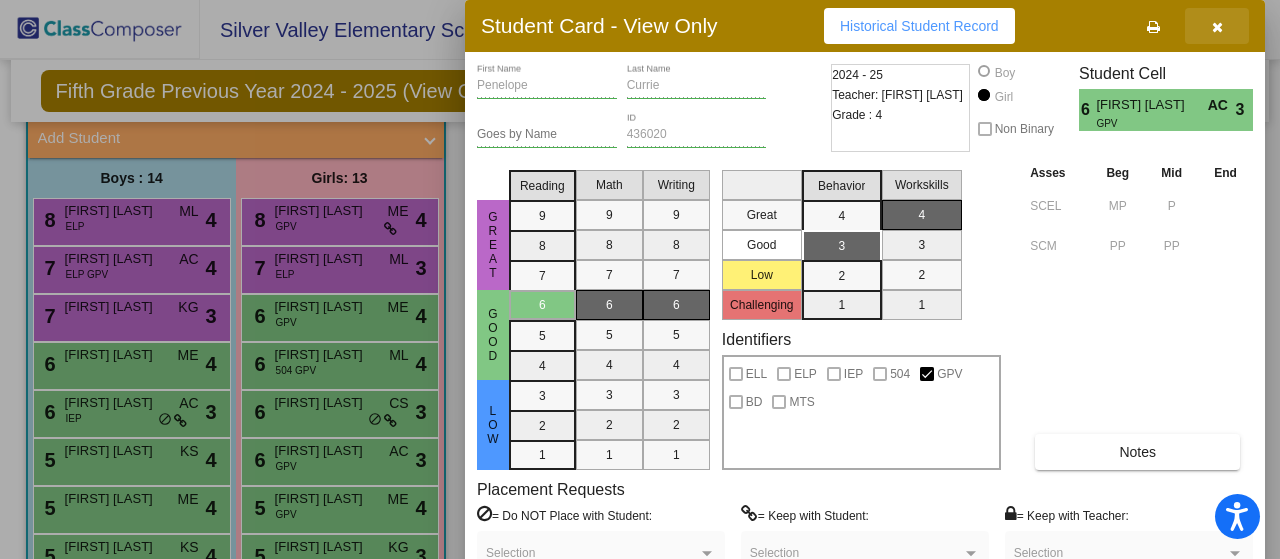 click at bounding box center (1217, 26) 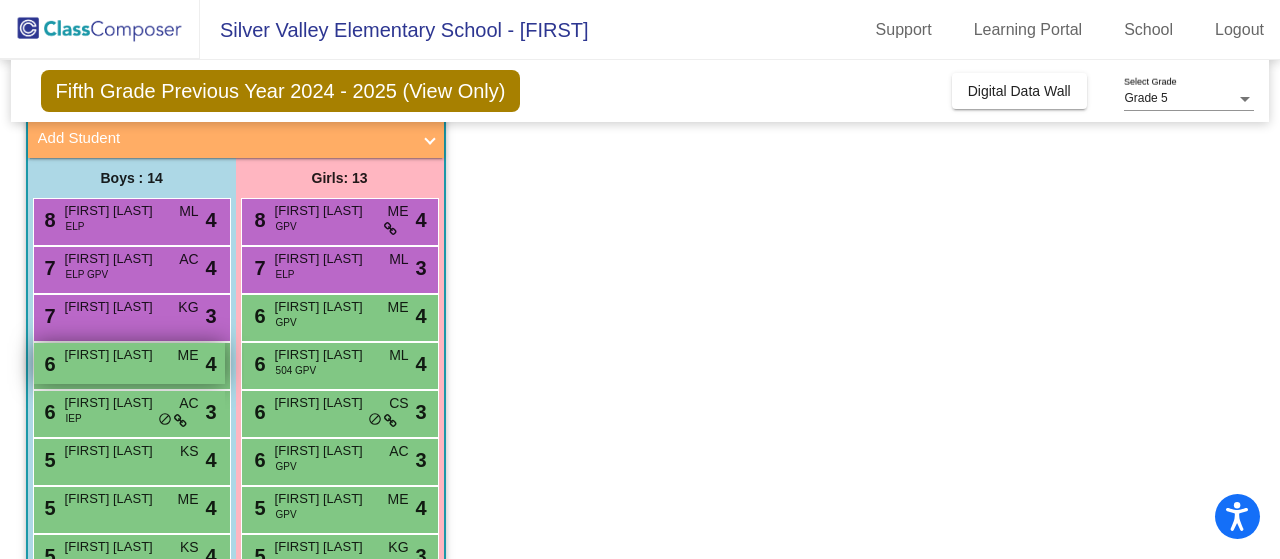 click on "[NUMBER] [FIRST] [LAST] [MISC]" at bounding box center (129, 363) 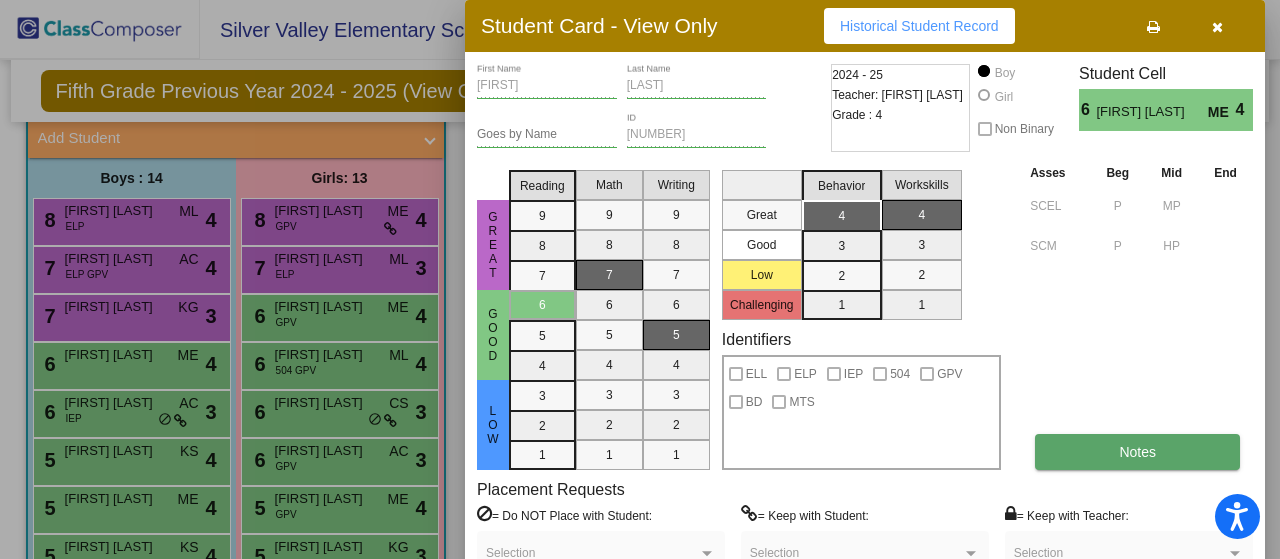 click on "Notes" at bounding box center [1137, 452] 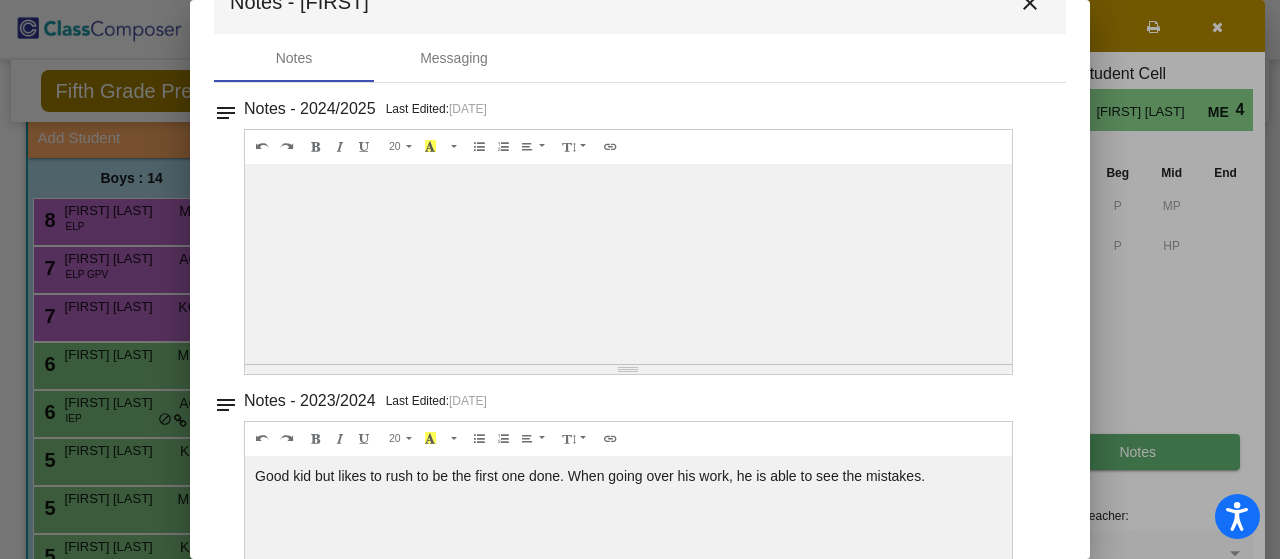 scroll, scrollTop: 0, scrollLeft: 0, axis: both 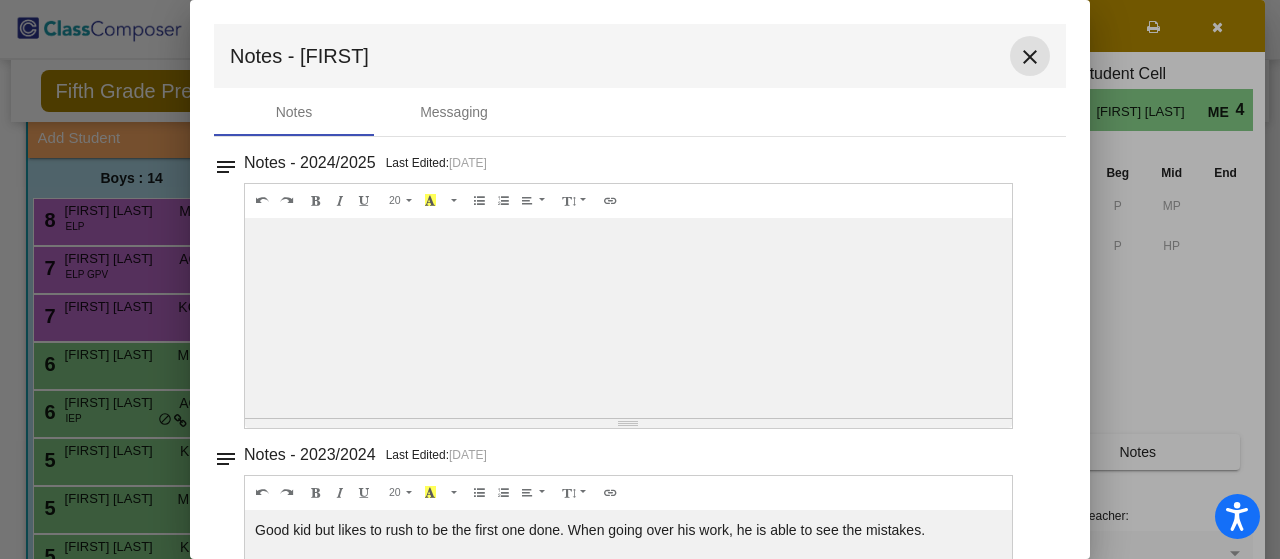 click on "close" at bounding box center (1030, 57) 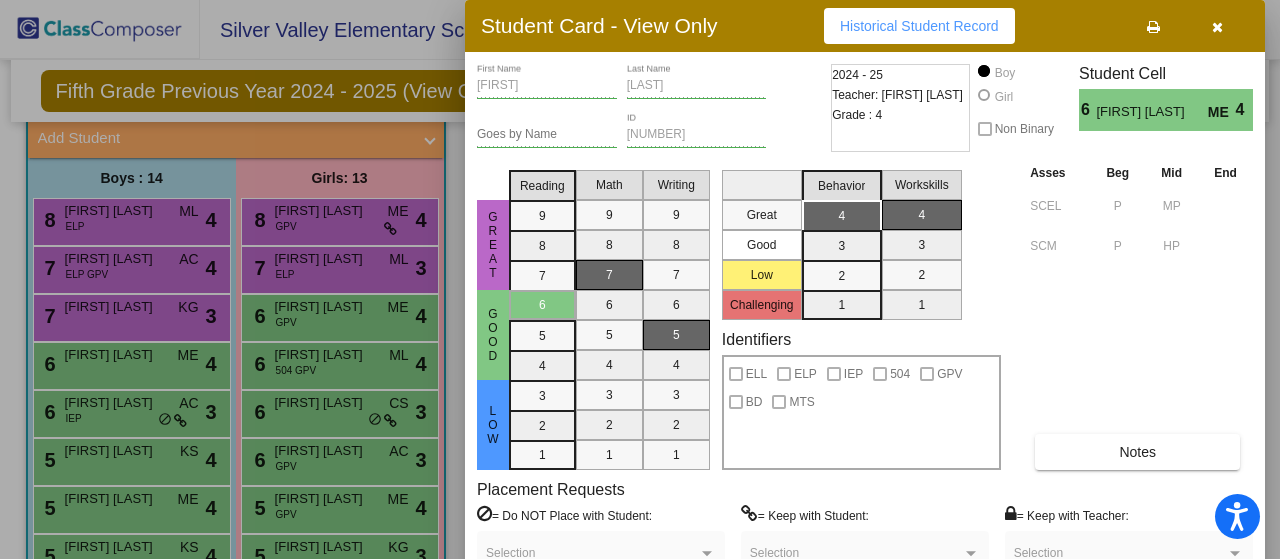 click at bounding box center (1217, 27) 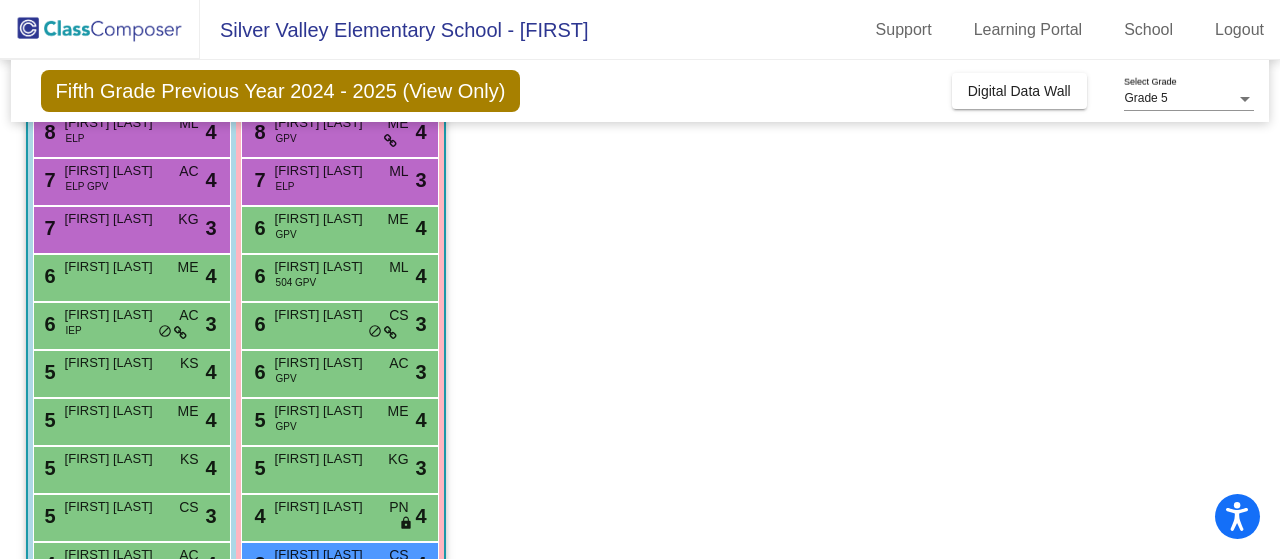 scroll, scrollTop: 213, scrollLeft: 0, axis: vertical 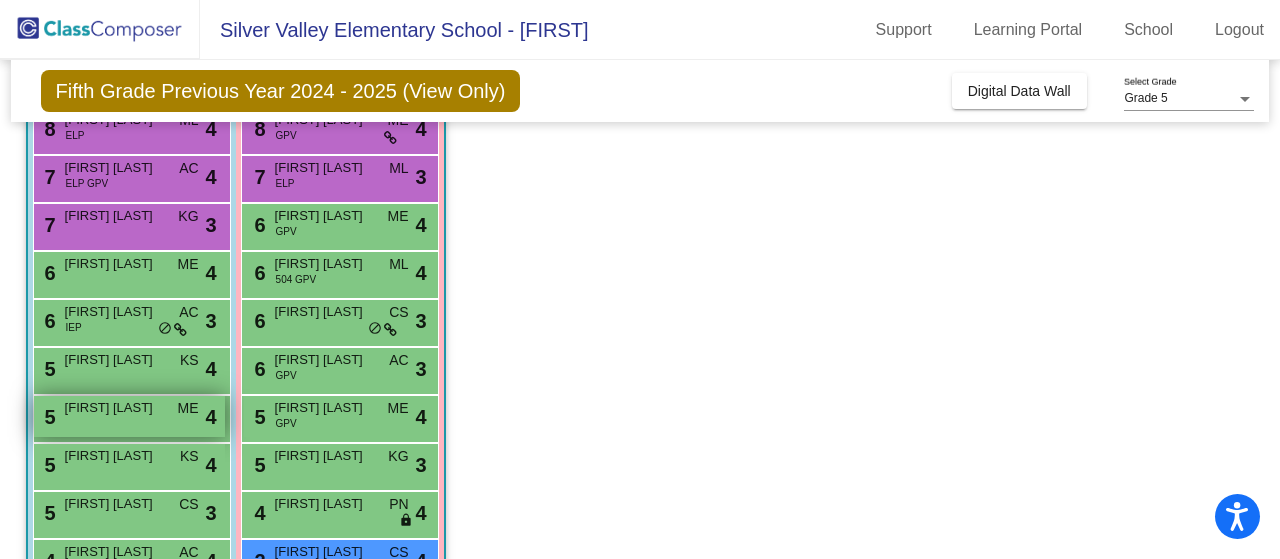 click on "[NUMBER] [STREET] [STREET_NAME] ME lock do_not_disturb_alt [NUMBER]" at bounding box center (129, 416) 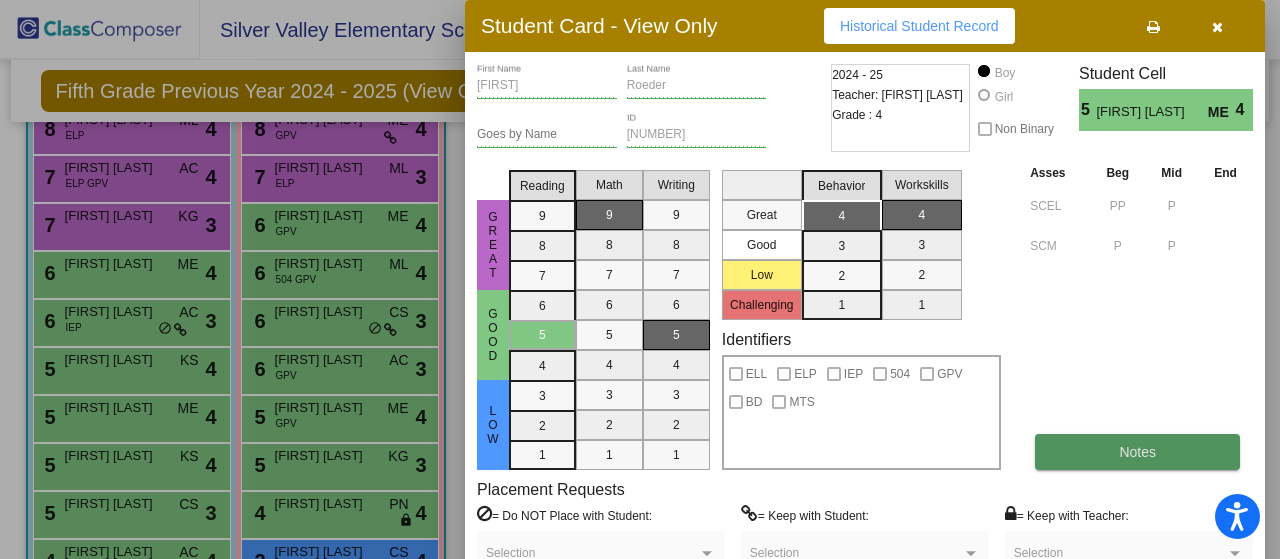 click on "Notes" at bounding box center (1137, 452) 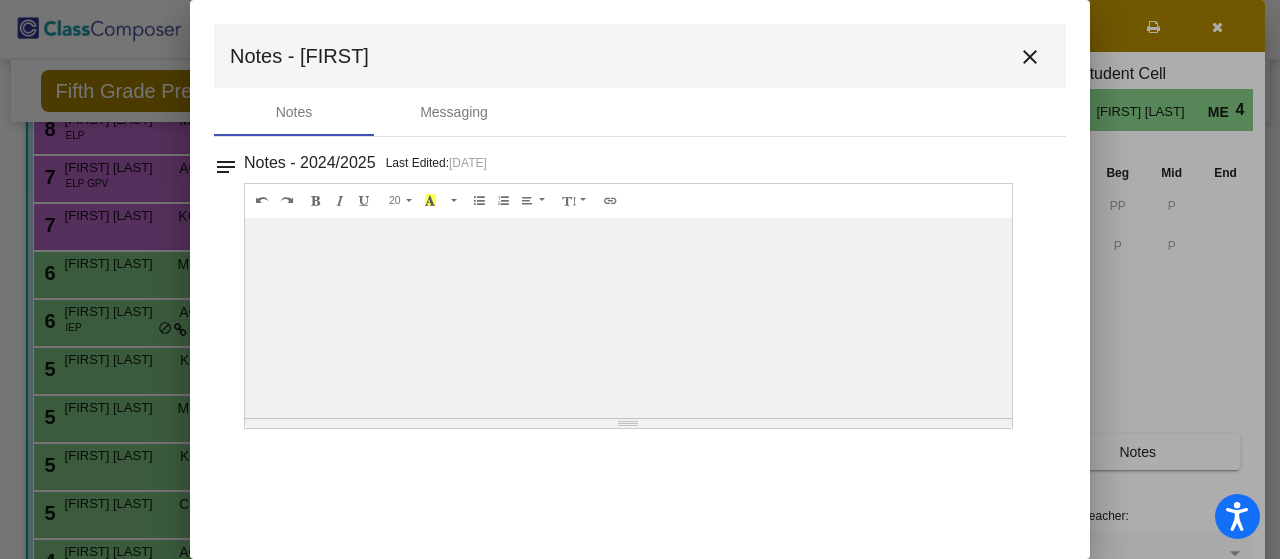 click on "close" at bounding box center [1030, 57] 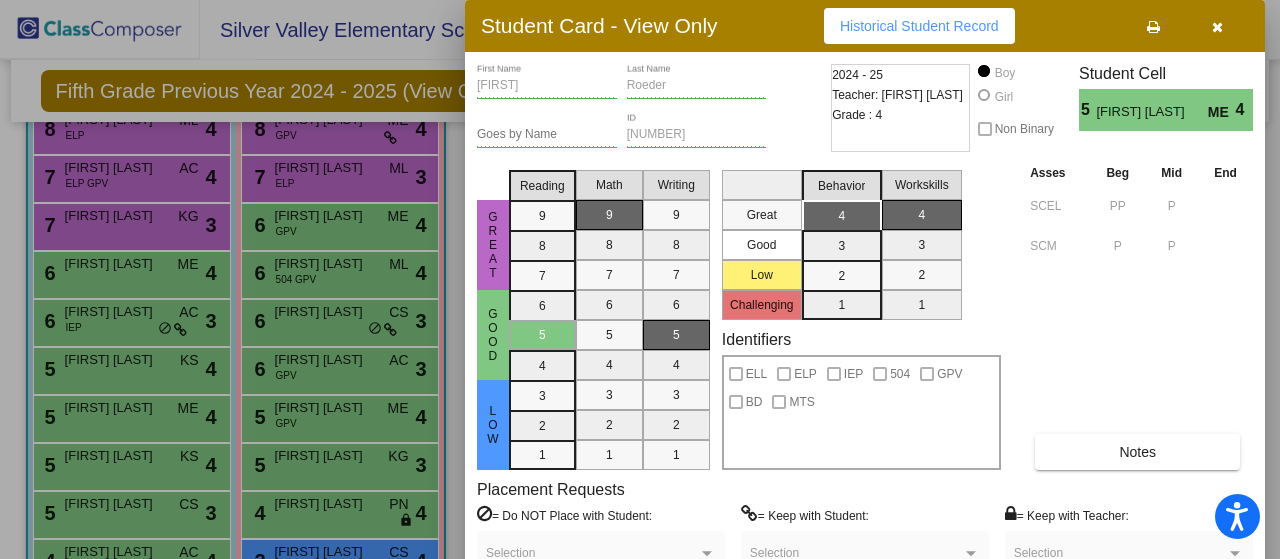 click at bounding box center [1217, 27] 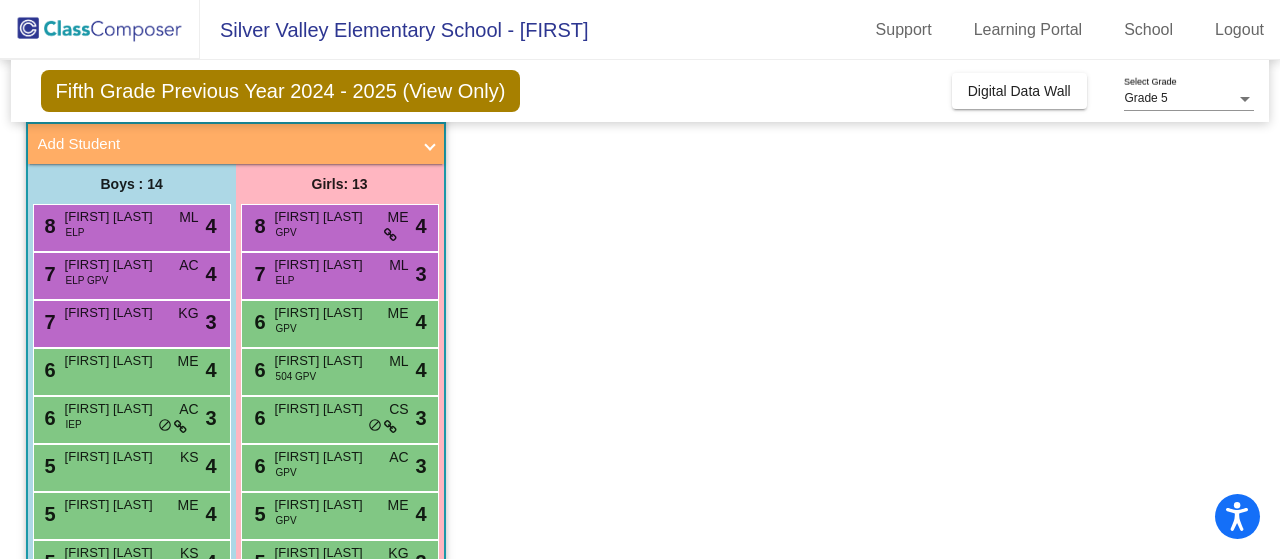 scroll, scrollTop: 116, scrollLeft: 0, axis: vertical 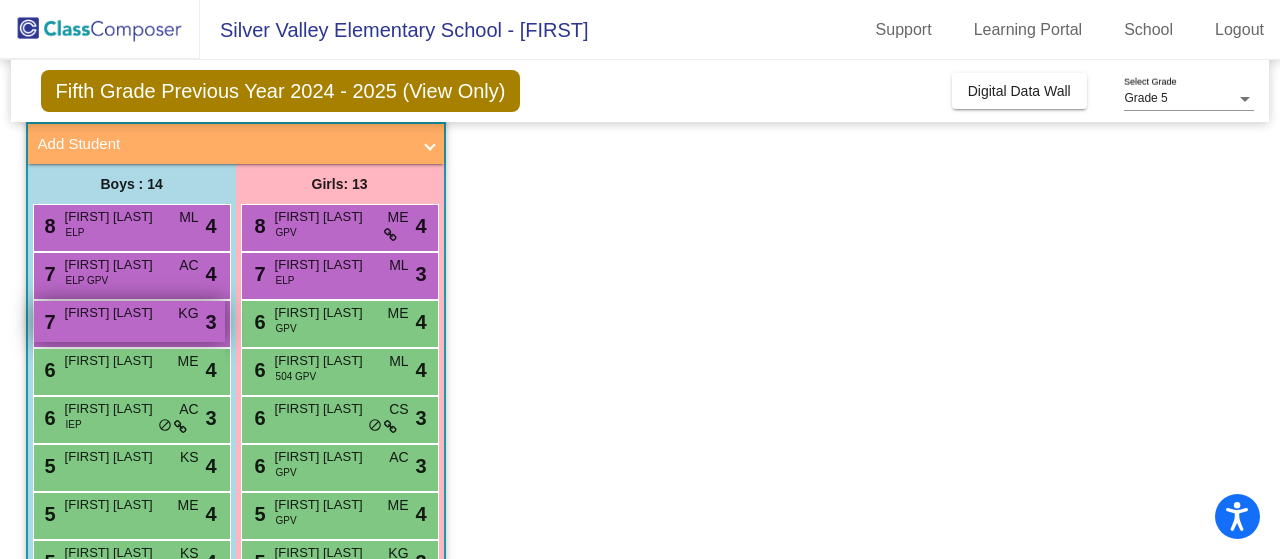 click on "[NUMBER] [STREET] [STREET_NAME] KG lock do_not_disturb_alt [NUMBER]" at bounding box center [129, 321] 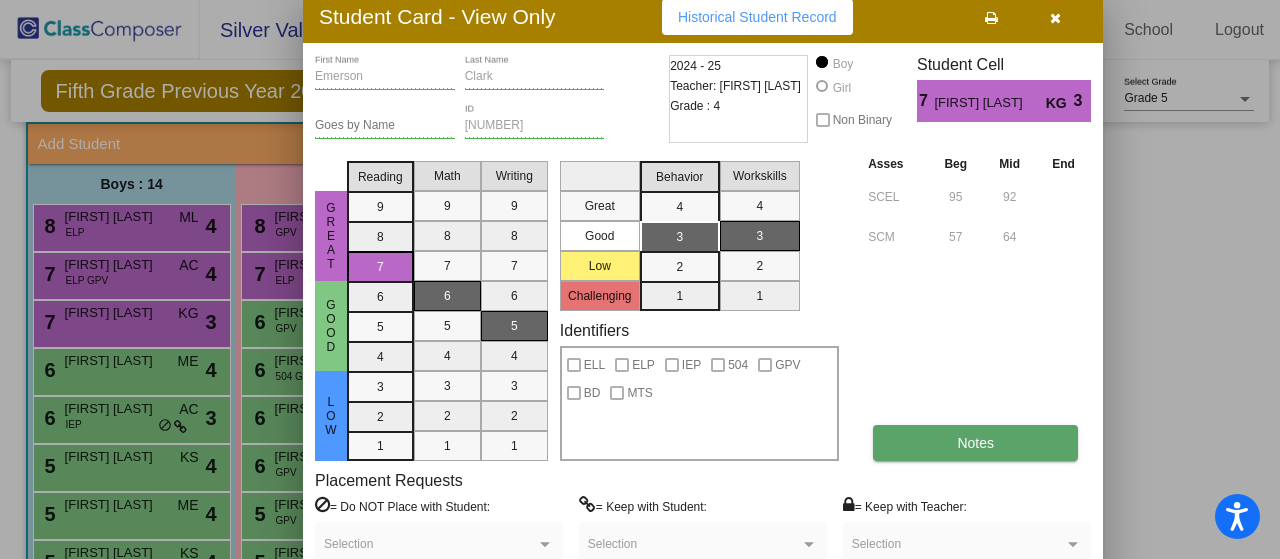 click on "Notes" at bounding box center (975, 443) 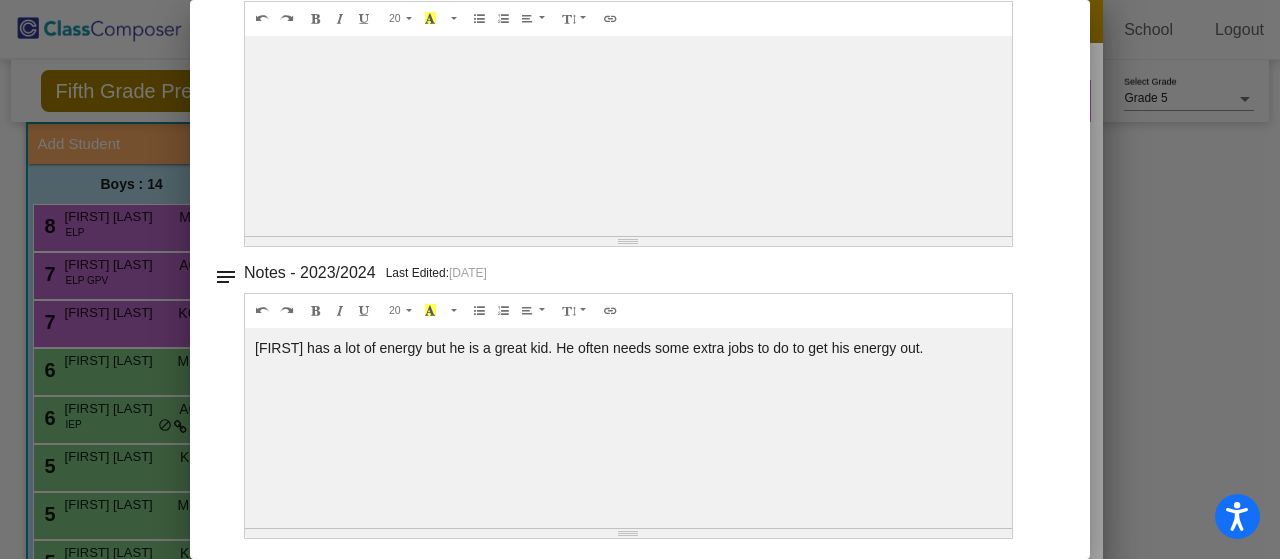 scroll, scrollTop: 0, scrollLeft: 0, axis: both 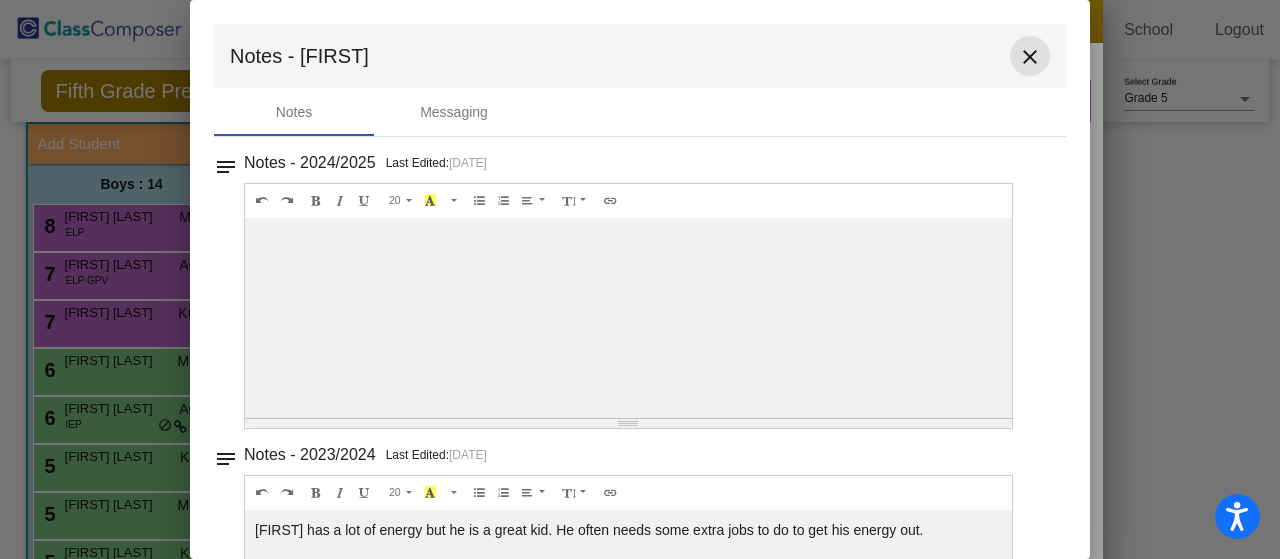 click on "close" at bounding box center [1030, 57] 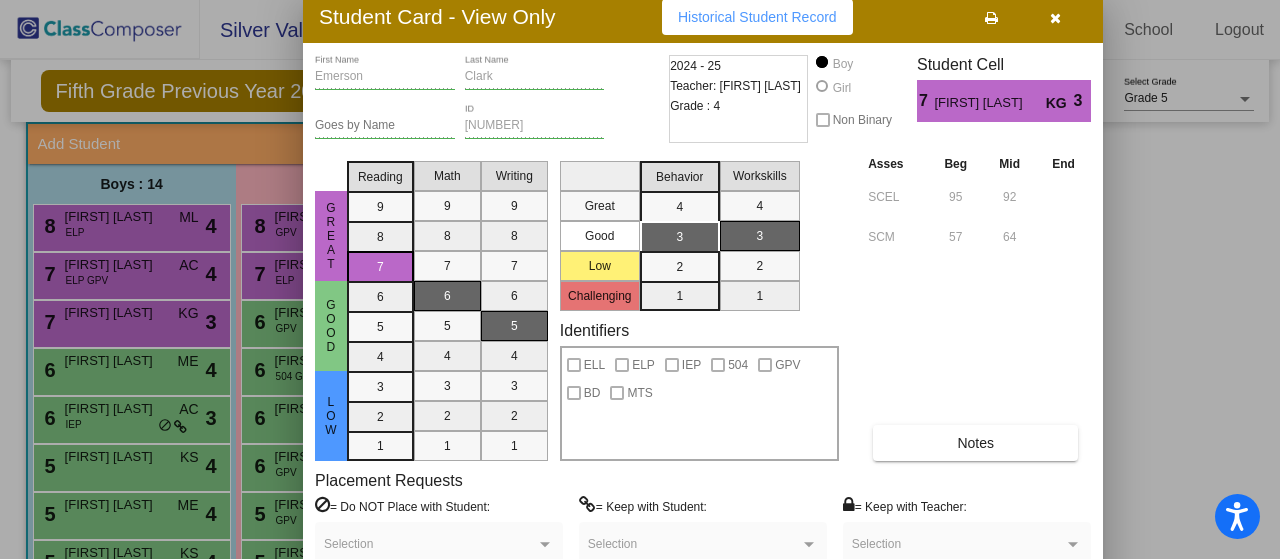 click at bounding box center (1055, 18) 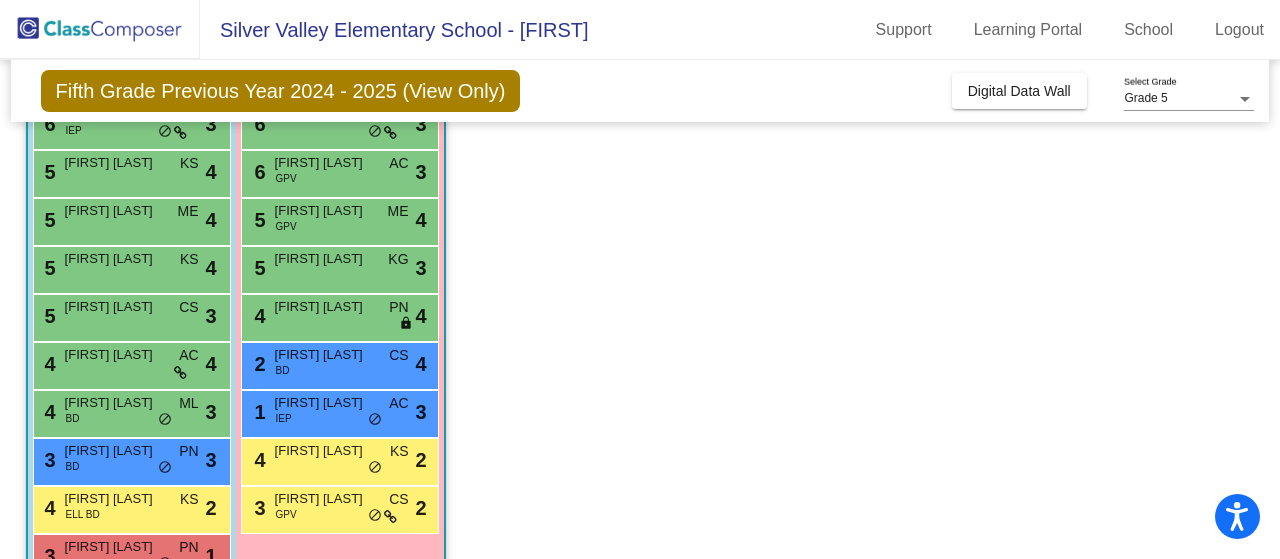 scroll, scrollTop: 416, scrollLeft: 0, axis: vertical 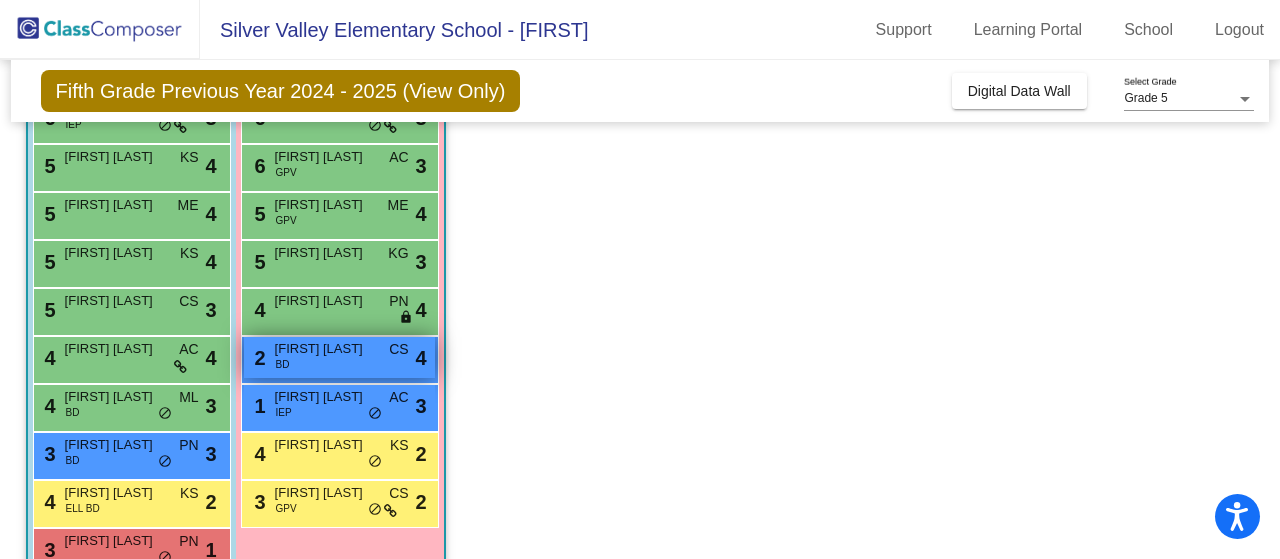 click on "BD" at bounding box center [283, 364] 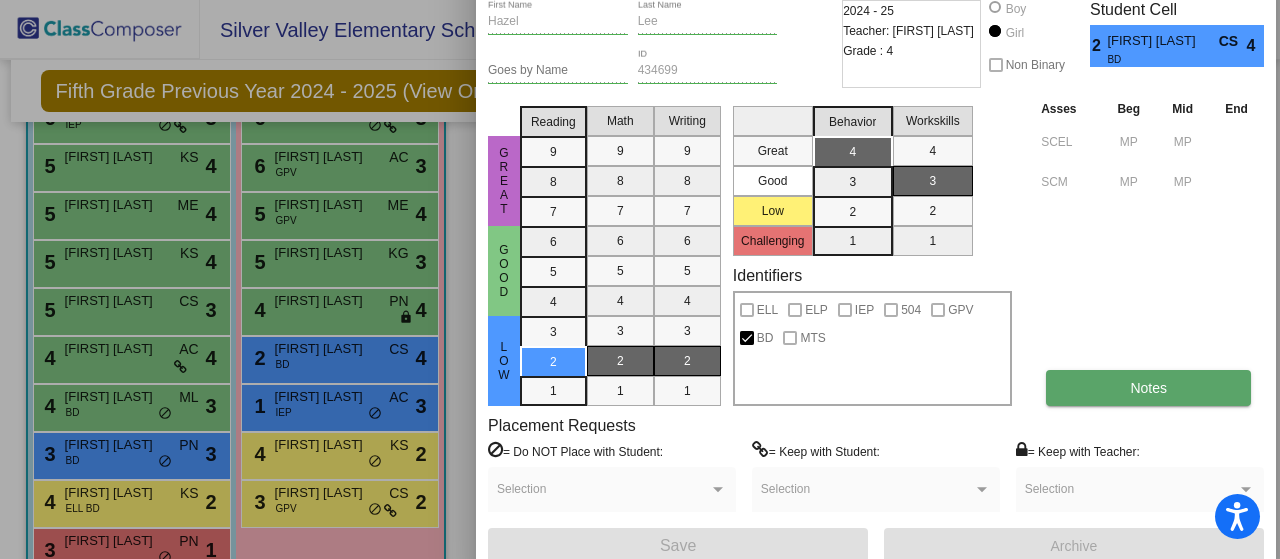 click on "Notes" at bounding box center [1148, 388] 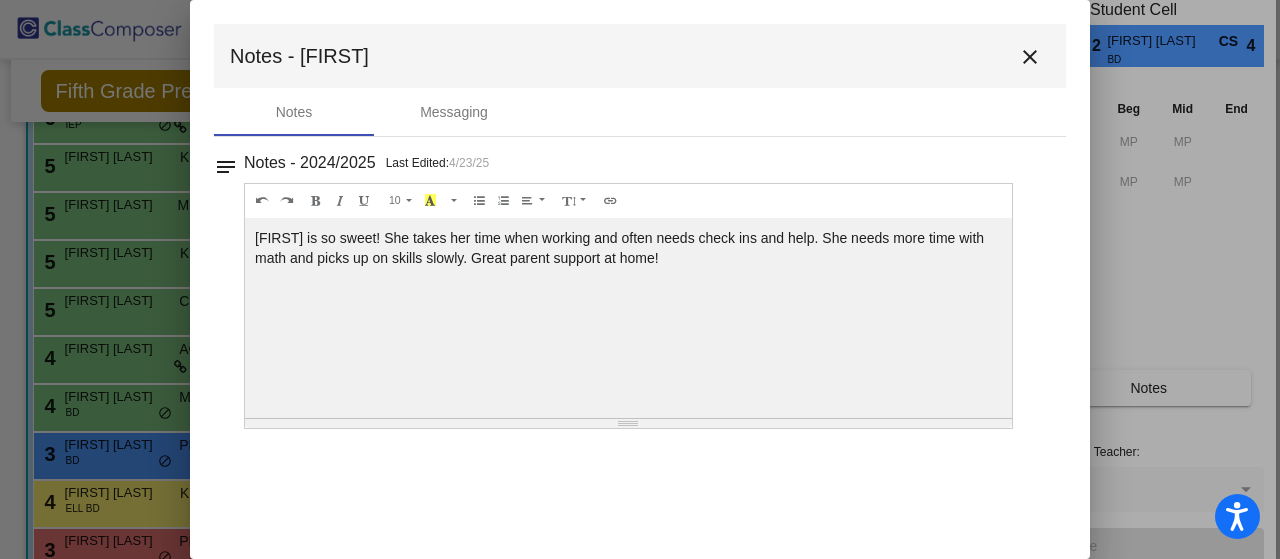 click on "close" at bounding box center [1030, 57] 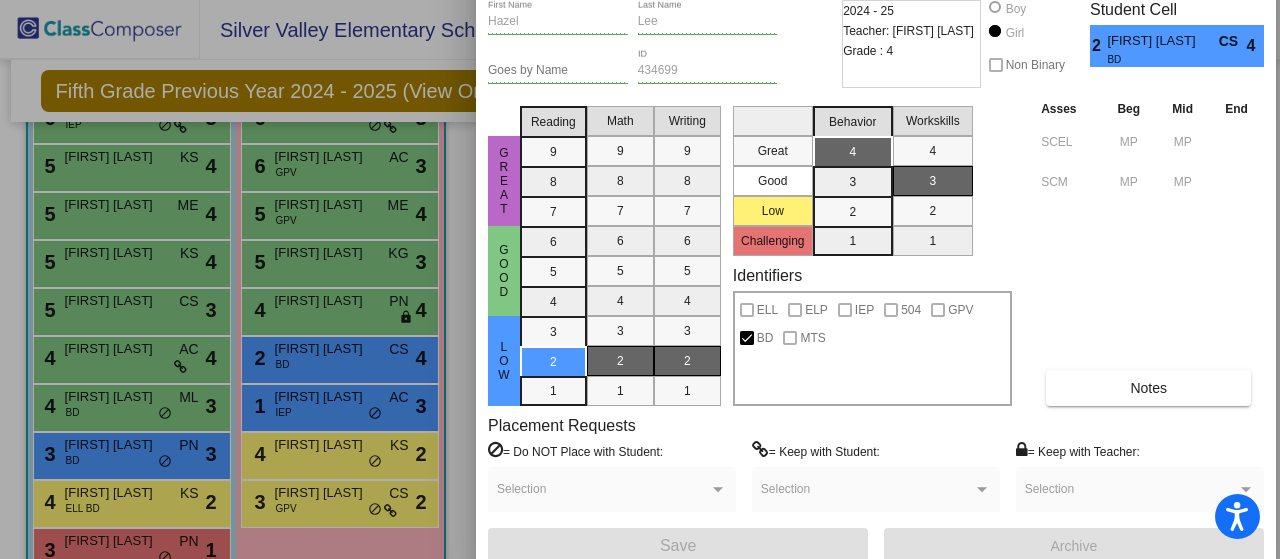 type 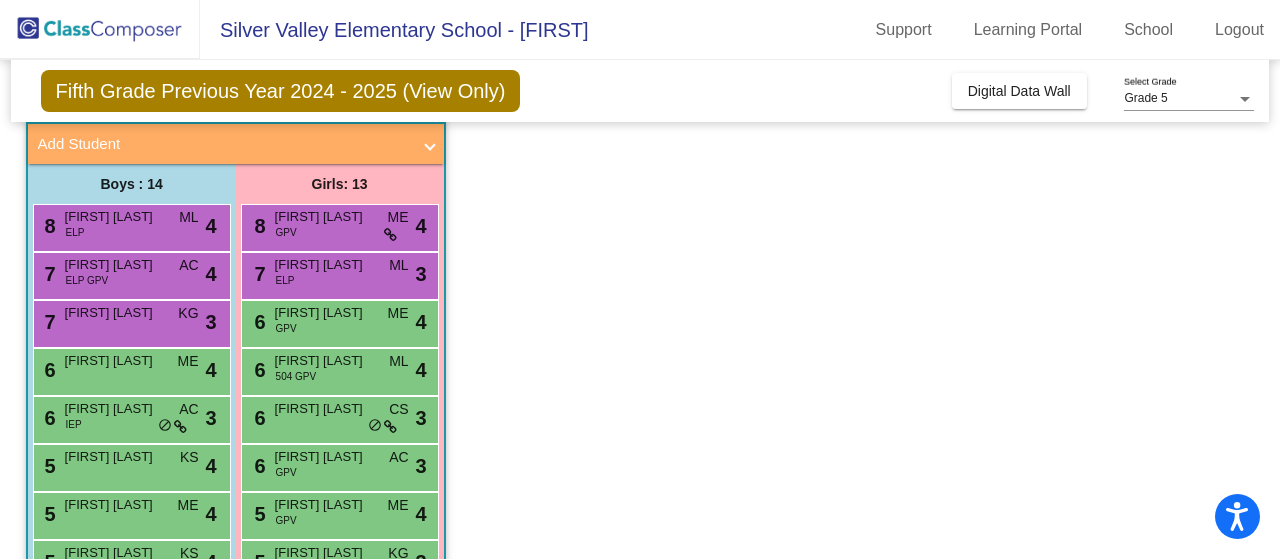 scroll, scrollTop: 0, scrollLeft: 0, axis: both 